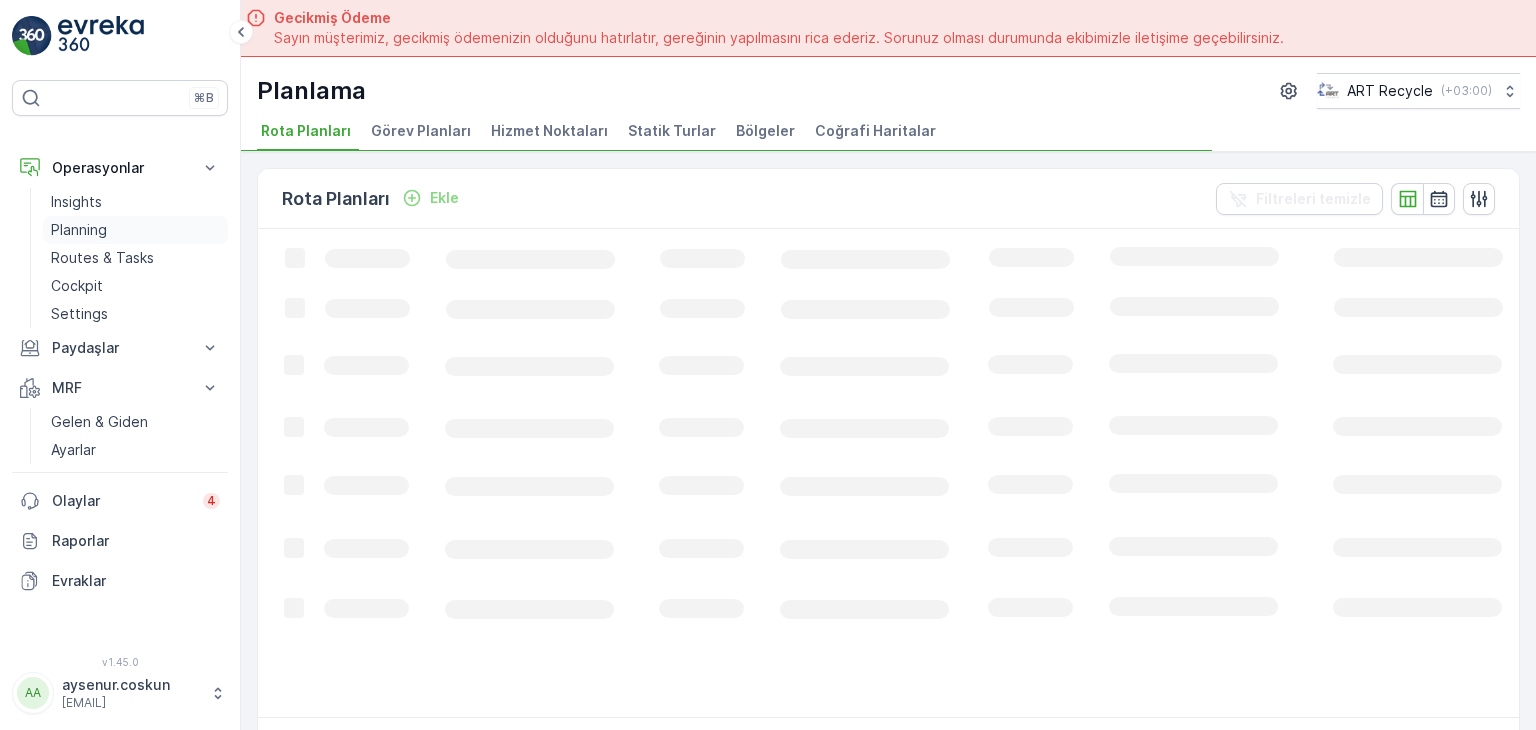 scroll, scrollTop: 0, scrollLeft: 0, axis: both 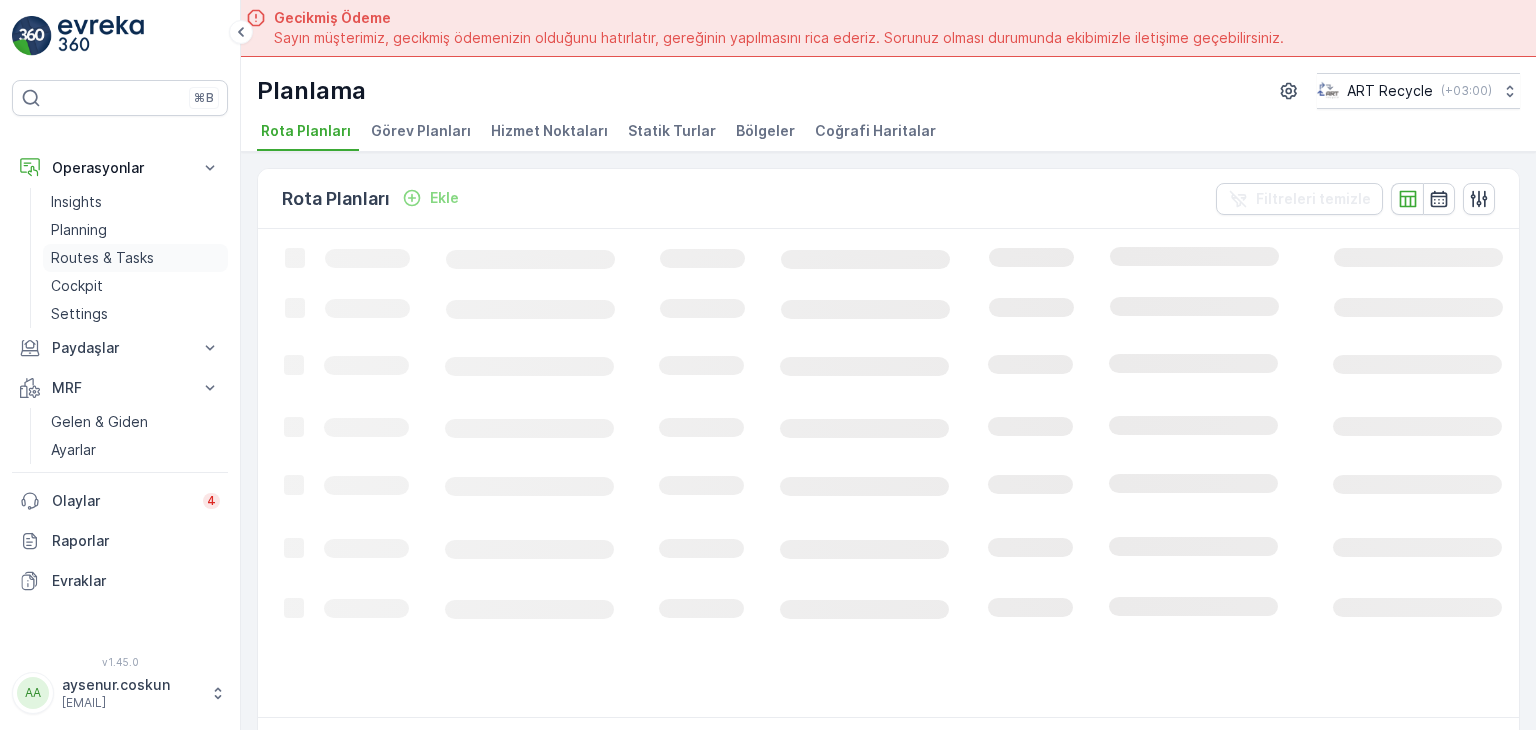click on "Routes & Tasks" at bounding box center [102, 258] 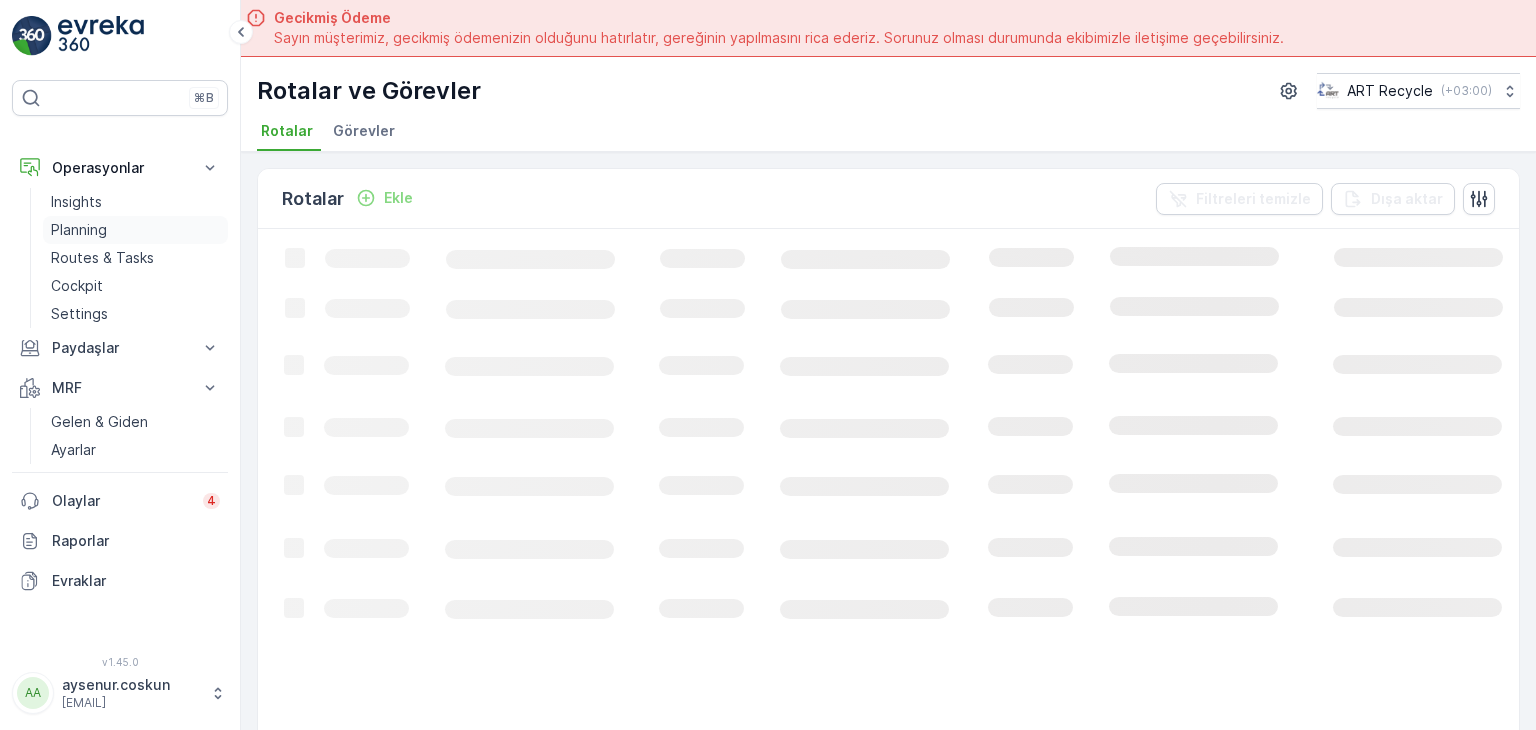 click on "Planning" at bounding box center [135, 230] 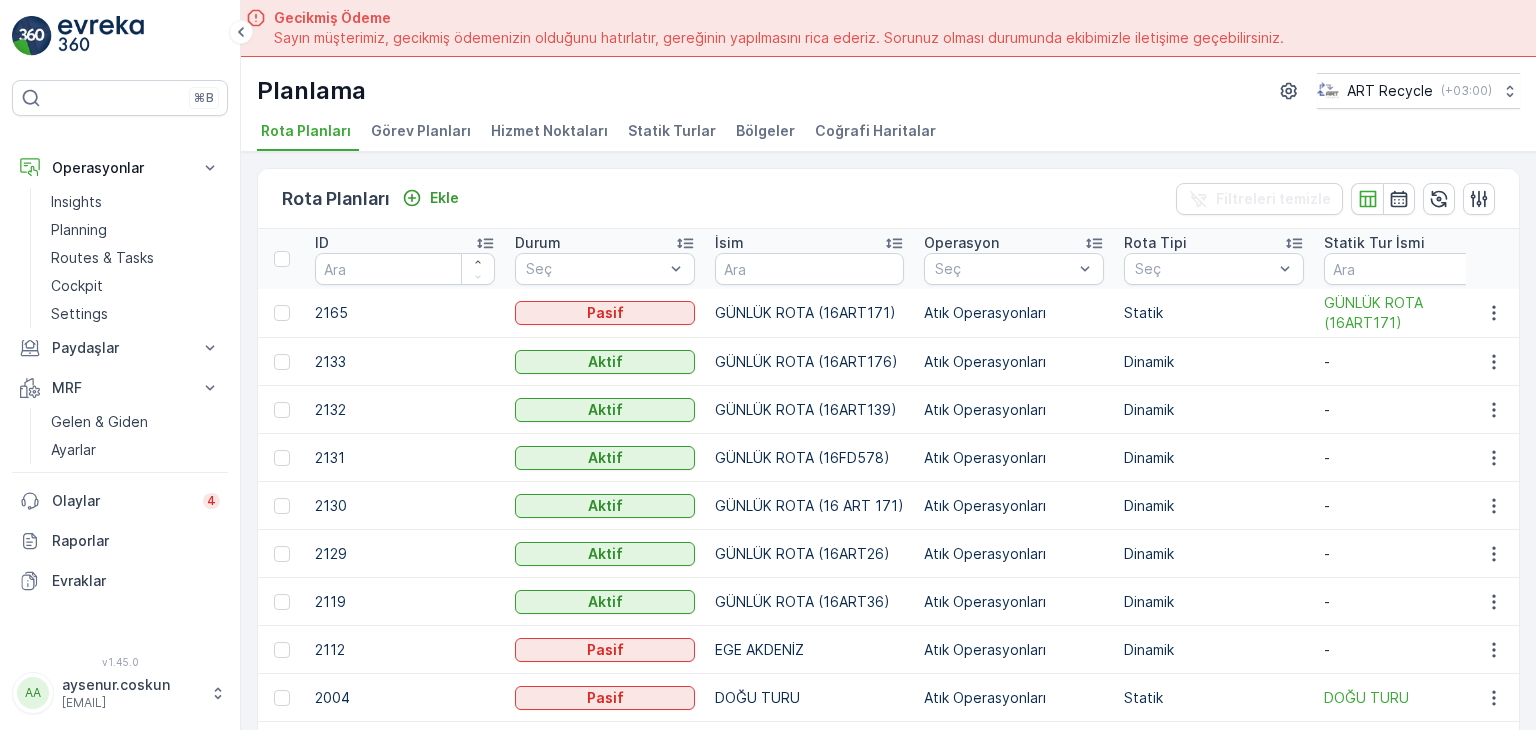 click on "Hizmet Noktaları" at bounding box center (549, 131) 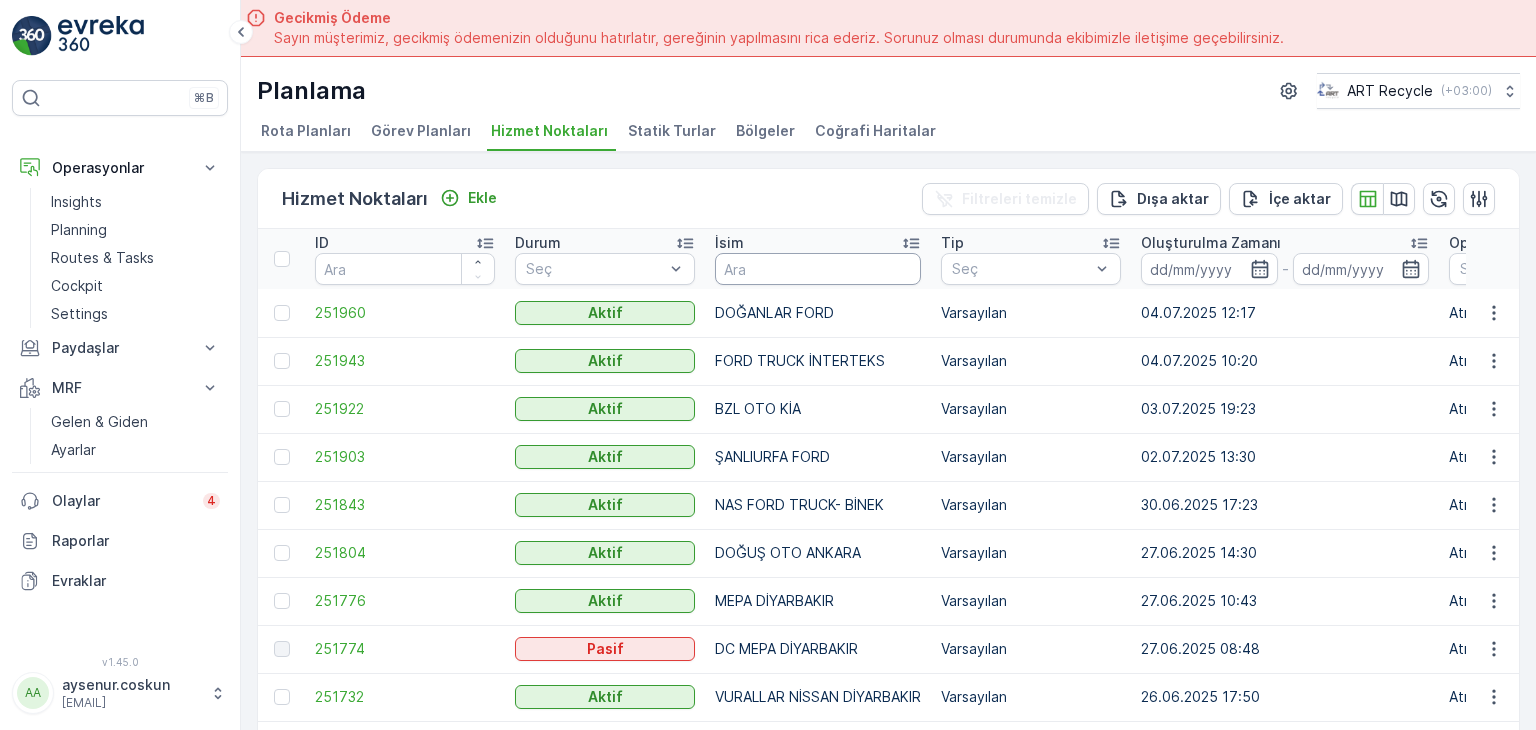 click at bounding box center (818, 269) 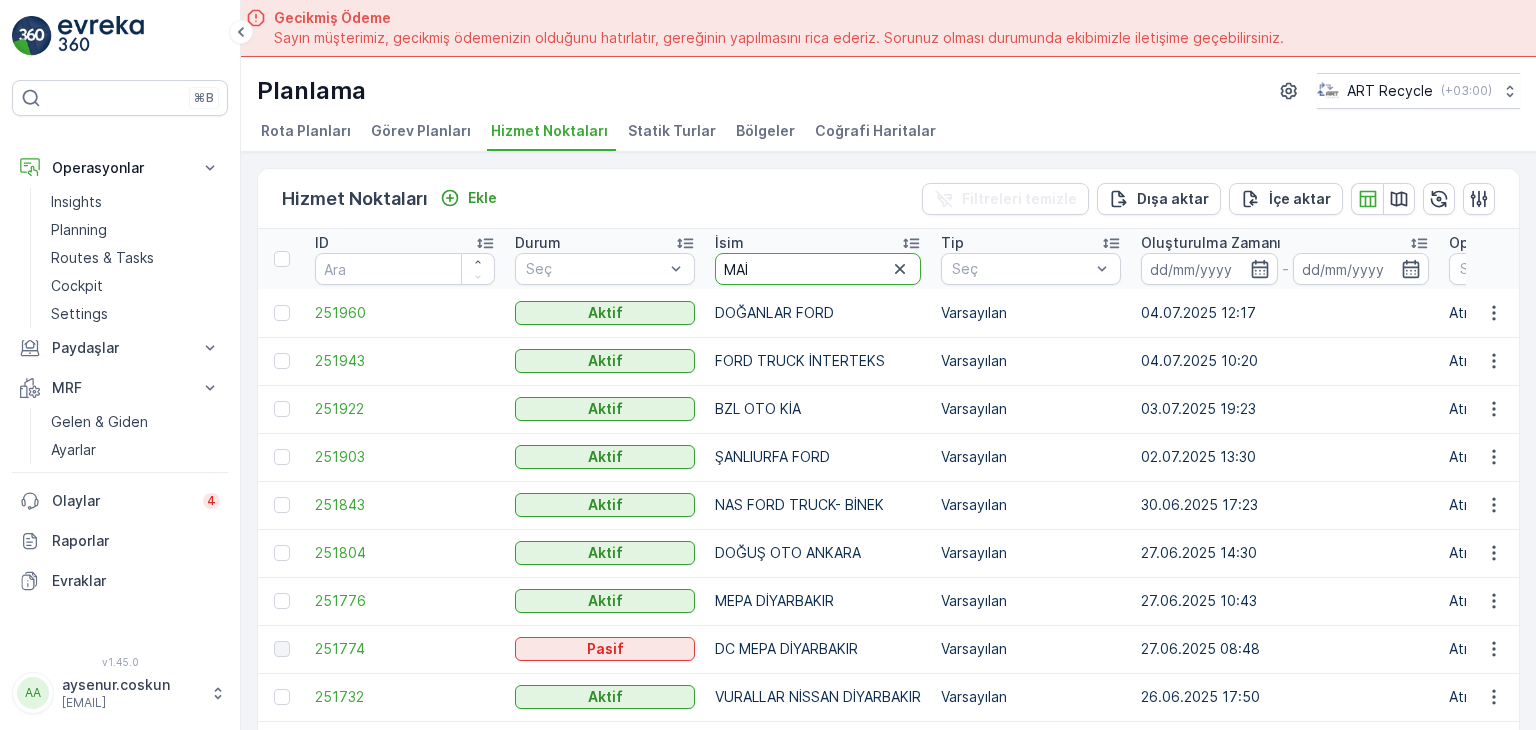 type on "MAİS" 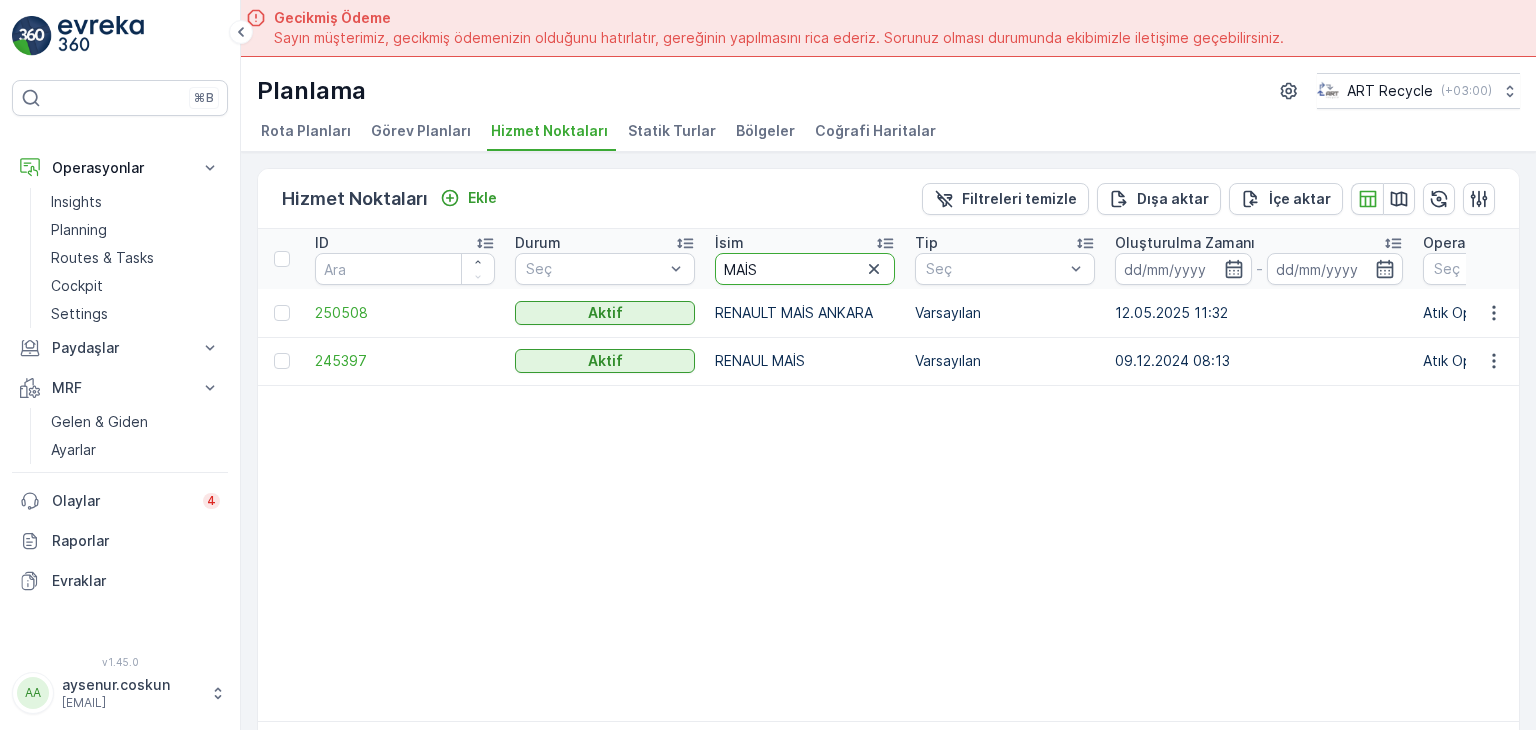 drag, startPoint x: 806, startPoint y: 263, endPoint x: 502, endPoint y: 255, distance: 304.10526 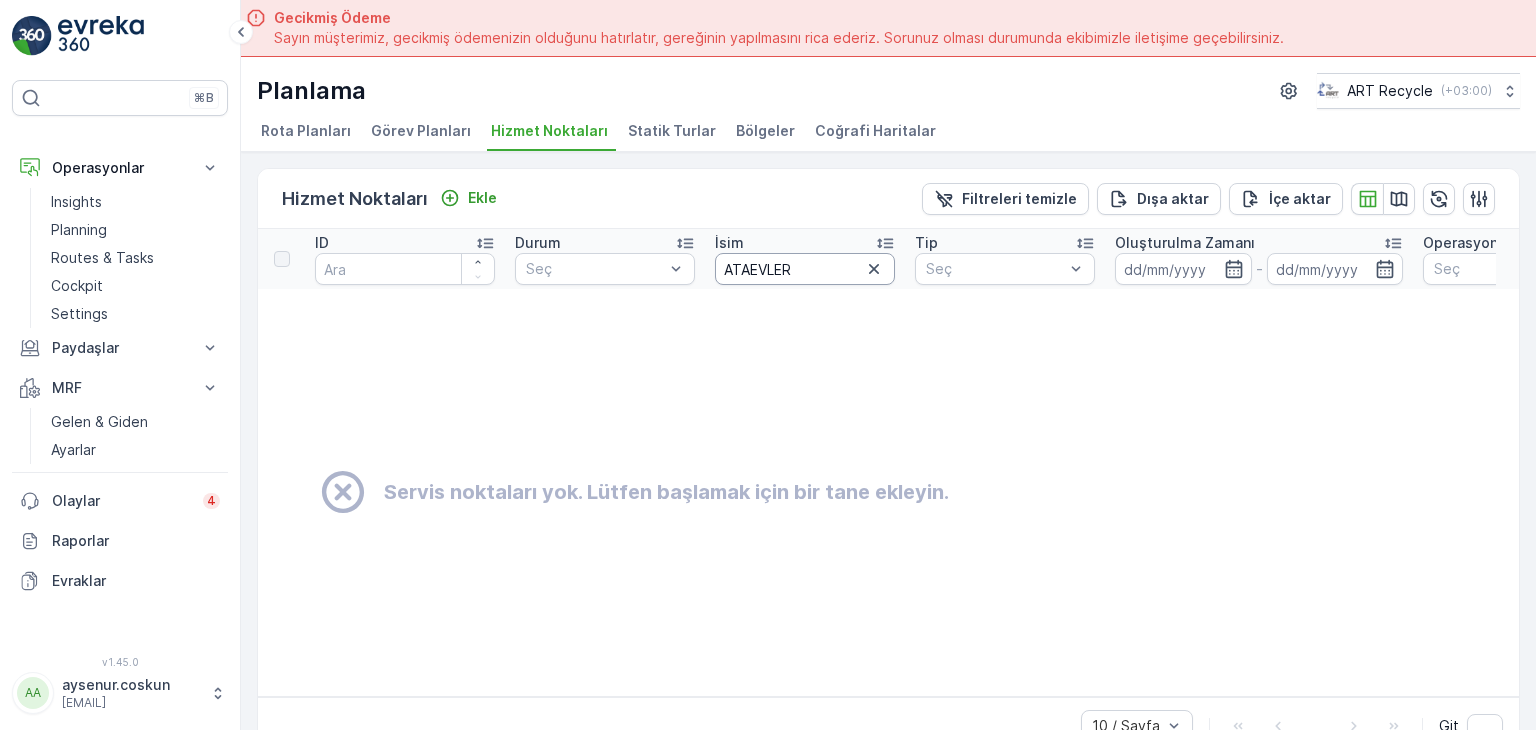 drag, startPoint x: 820, startPoint y: 271, endPoint x: 232, endPoint y: 243, distance: 588.66626 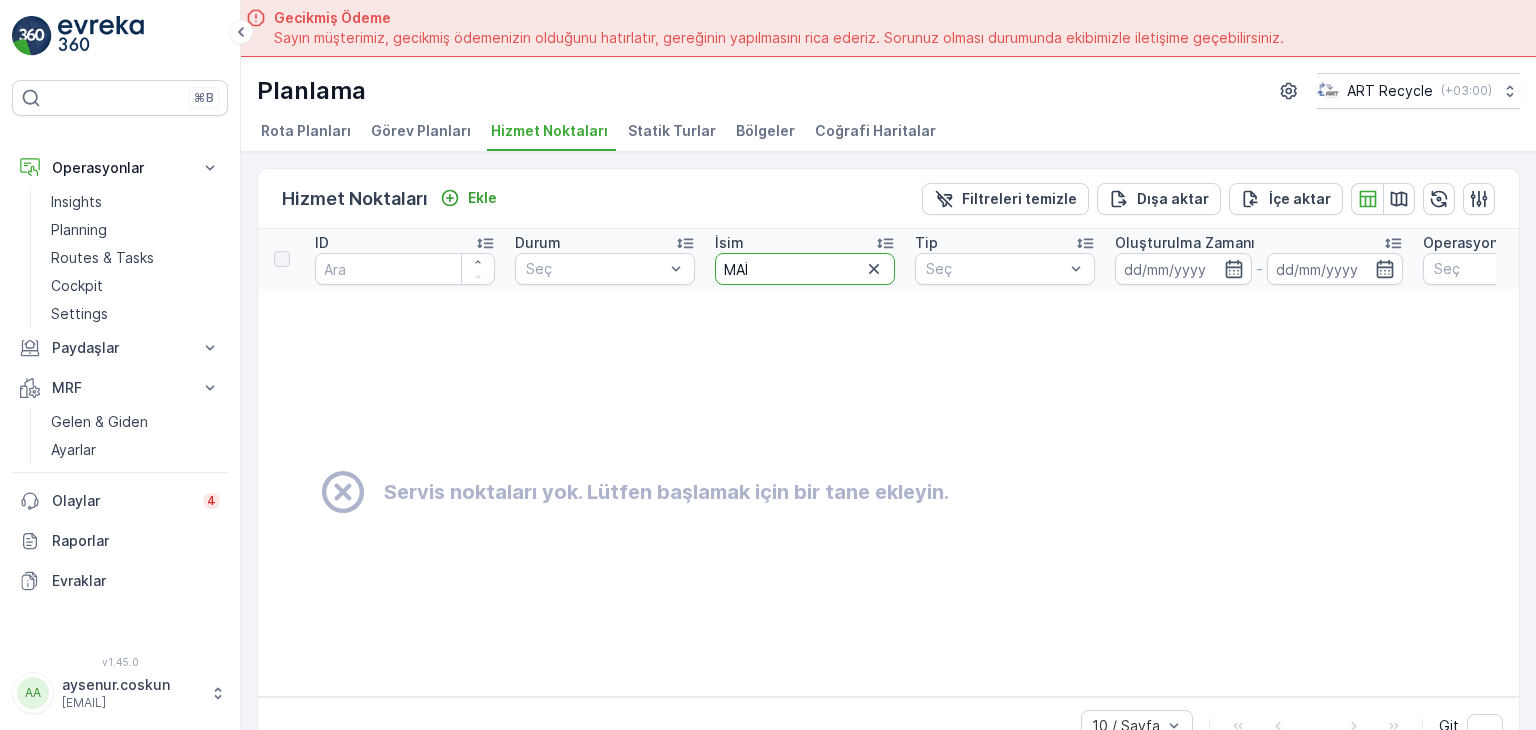 type on "MAİS" 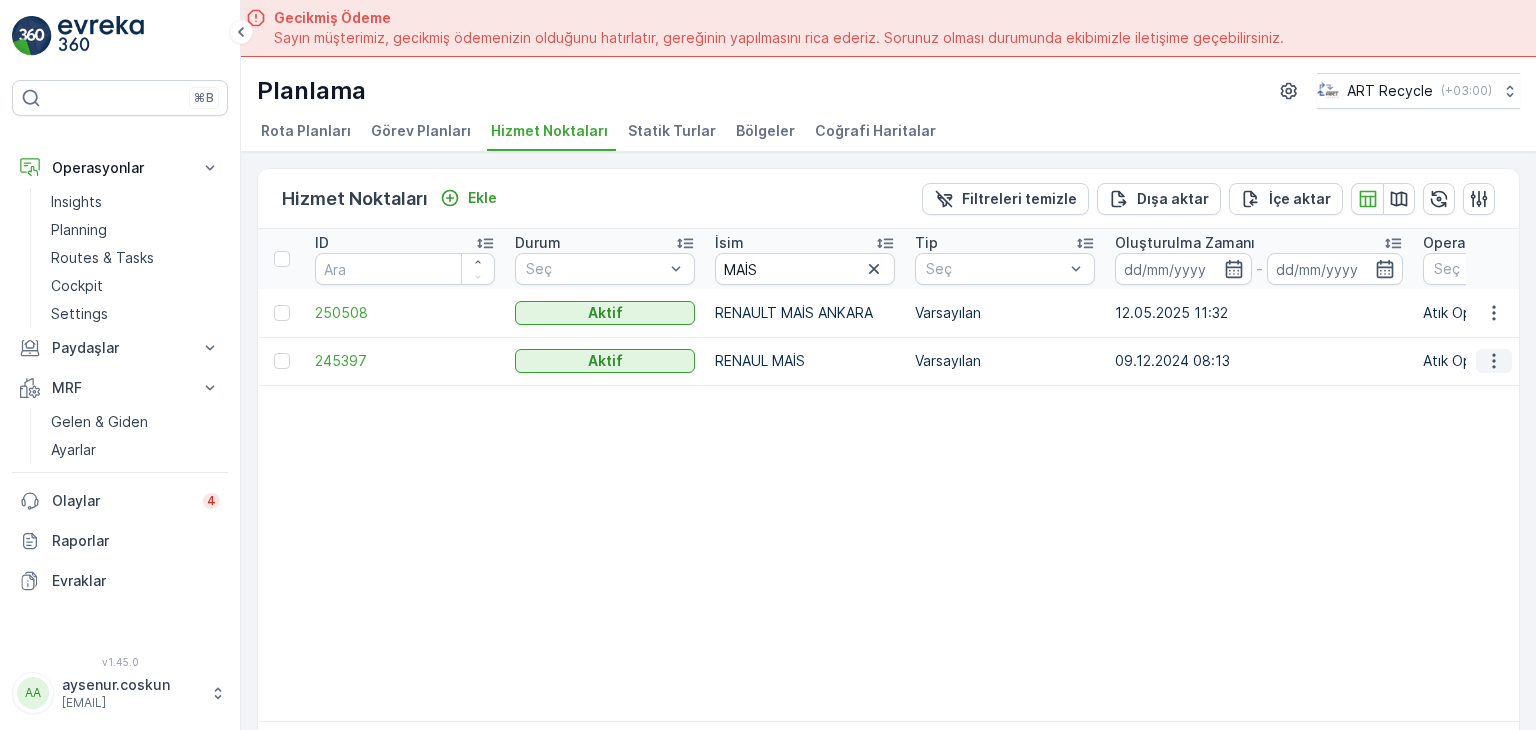 click at bounding box center (1494, 361) 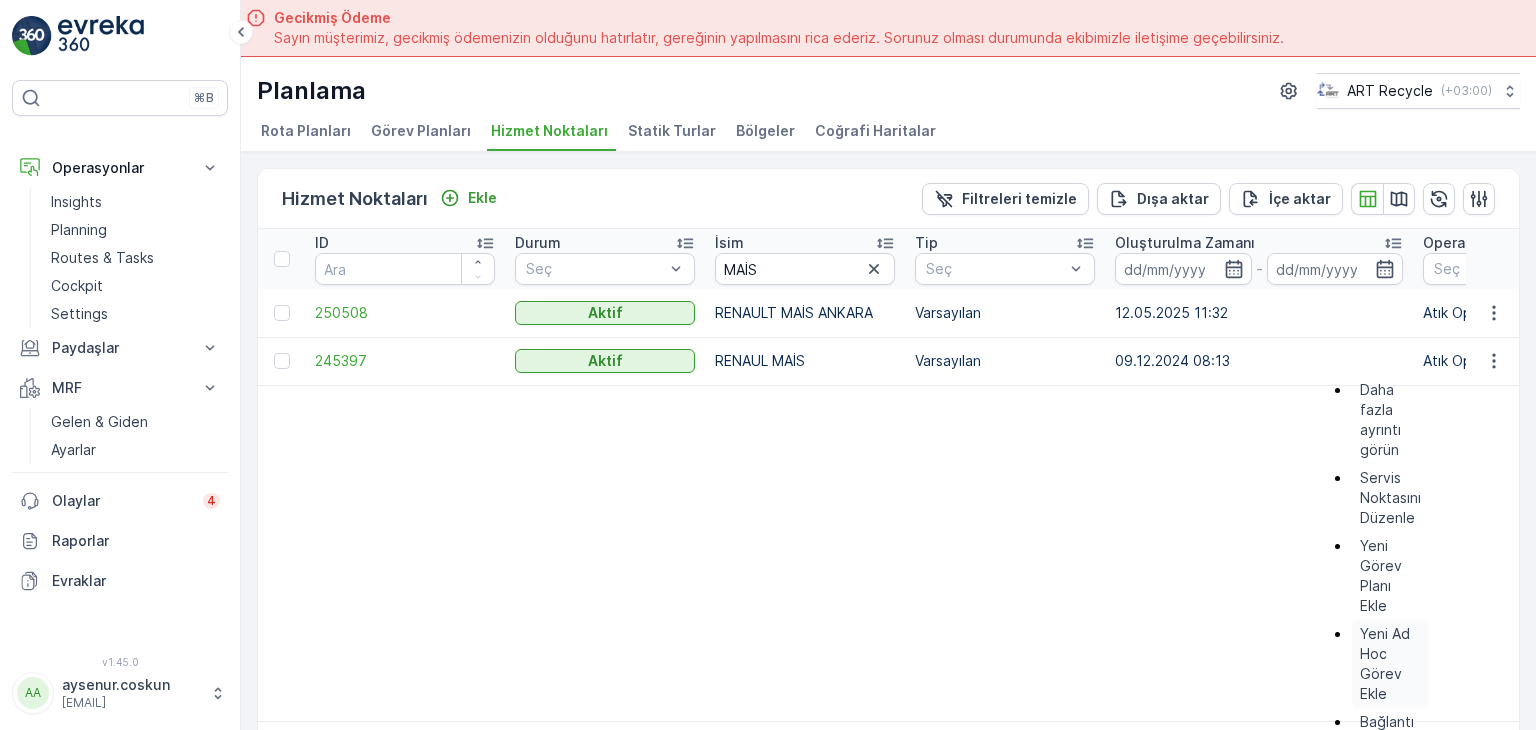 click on "Yeni Ad Hoc Görev Ekle" at bounding box center (1390, 664) 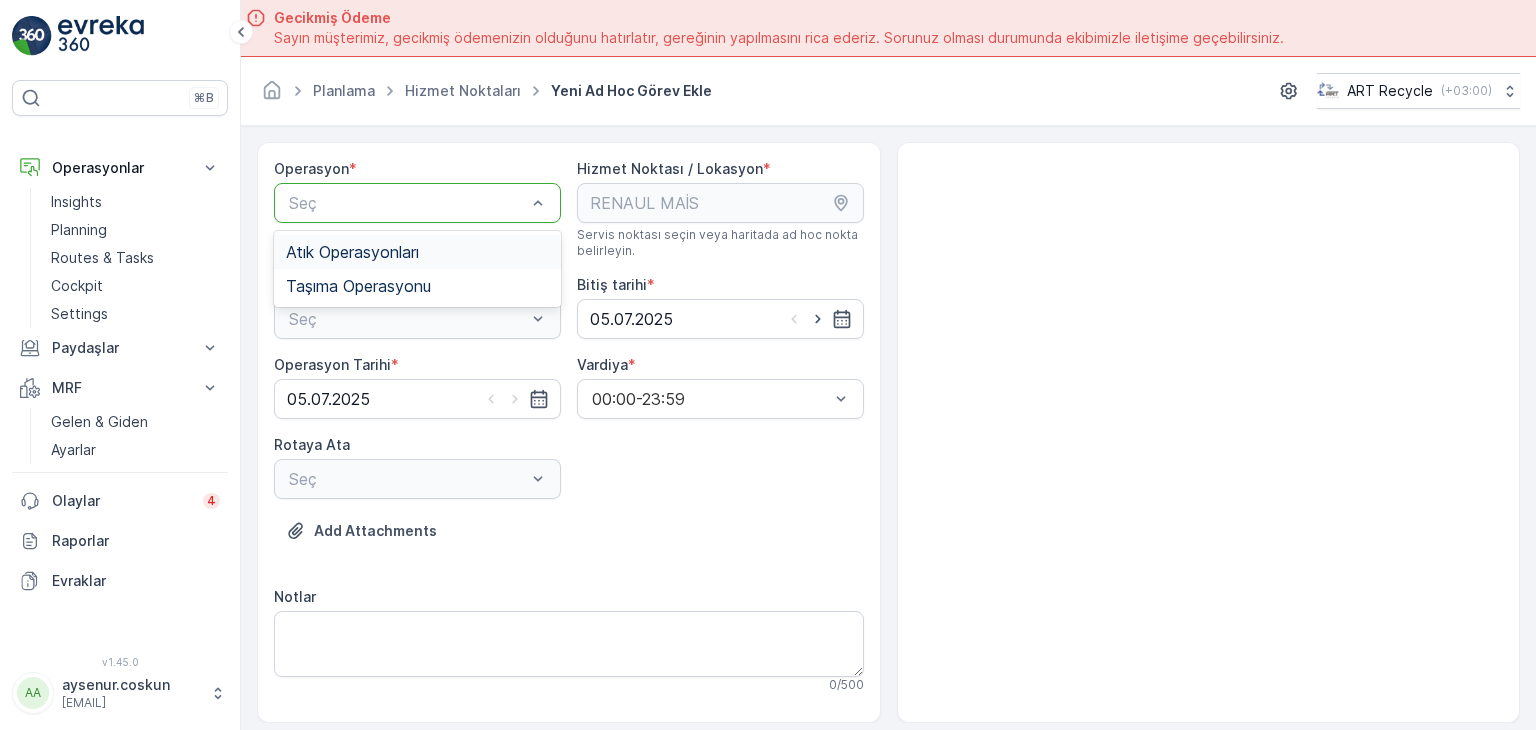 click on "Atık Operasyonları" at bounding box center (417, 252) 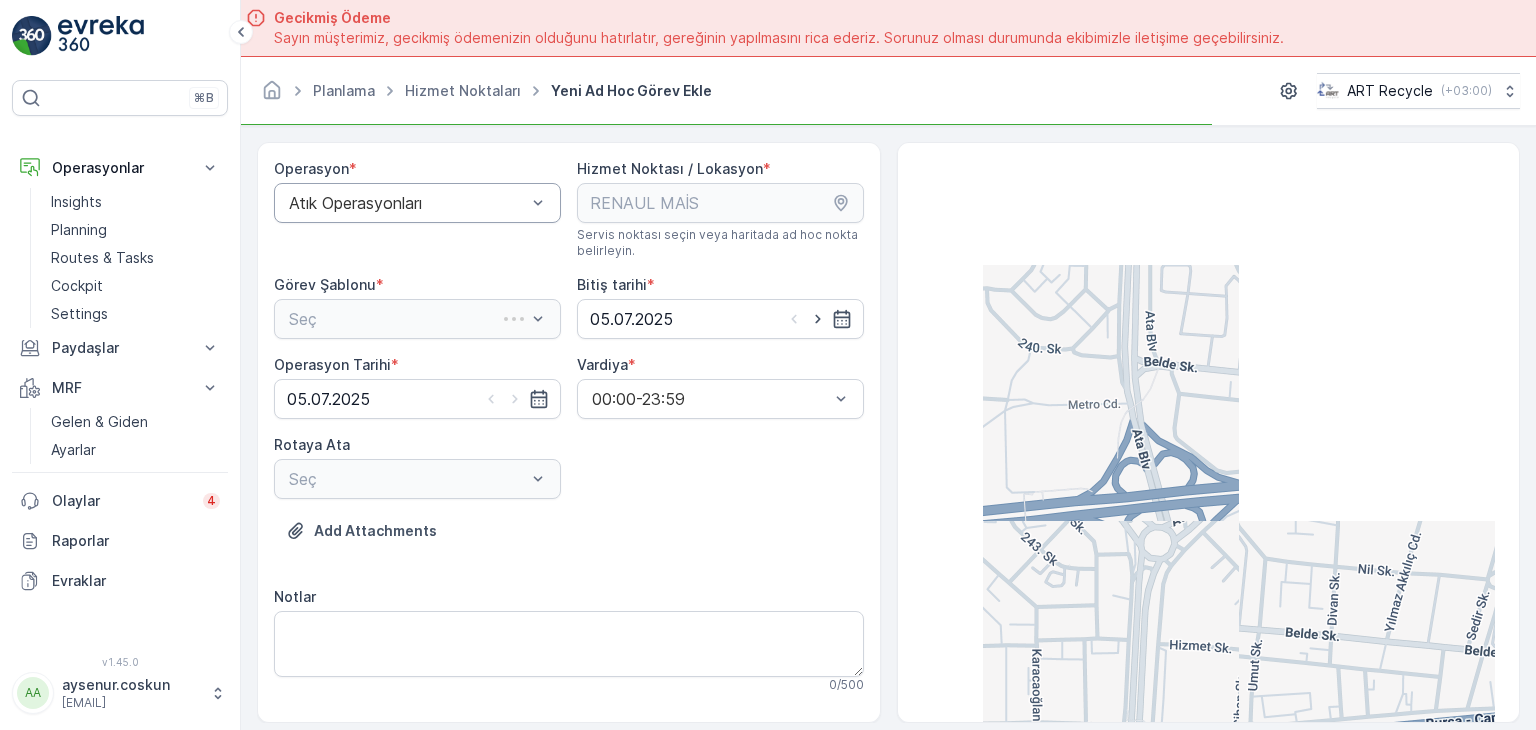 click on "Seç" at bounding box center (417, 319) 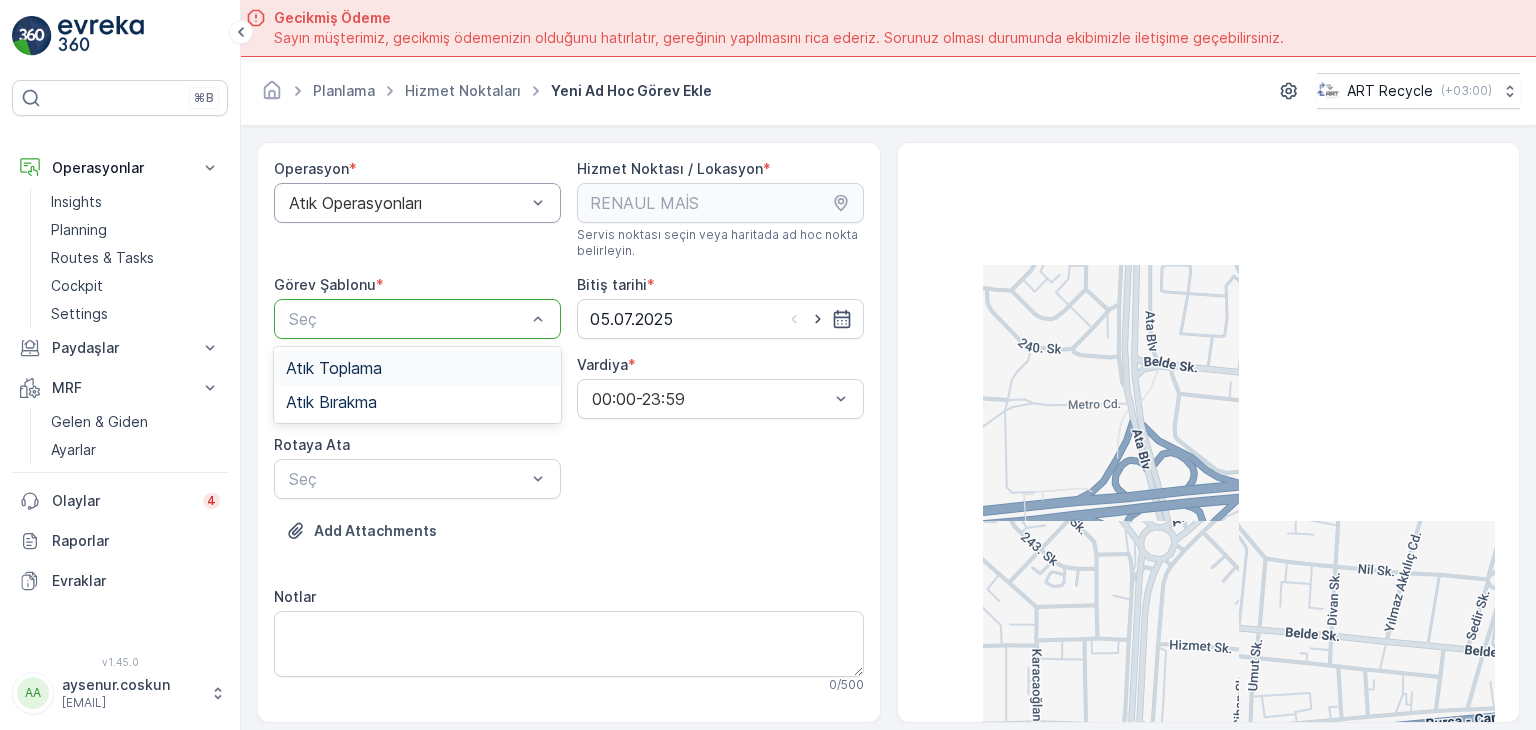 click at bounding box center (407, 319) 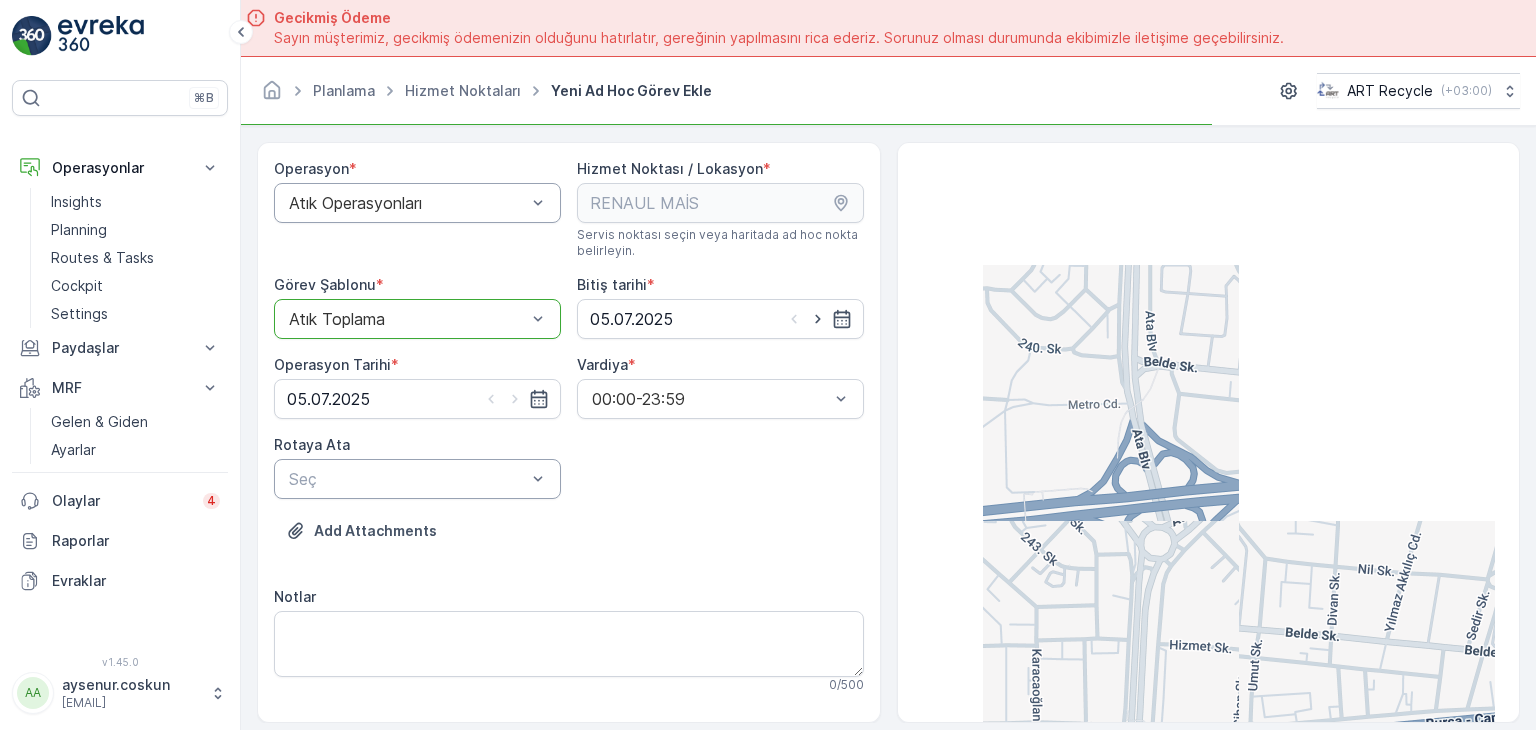click at bounding box center [407, 479] 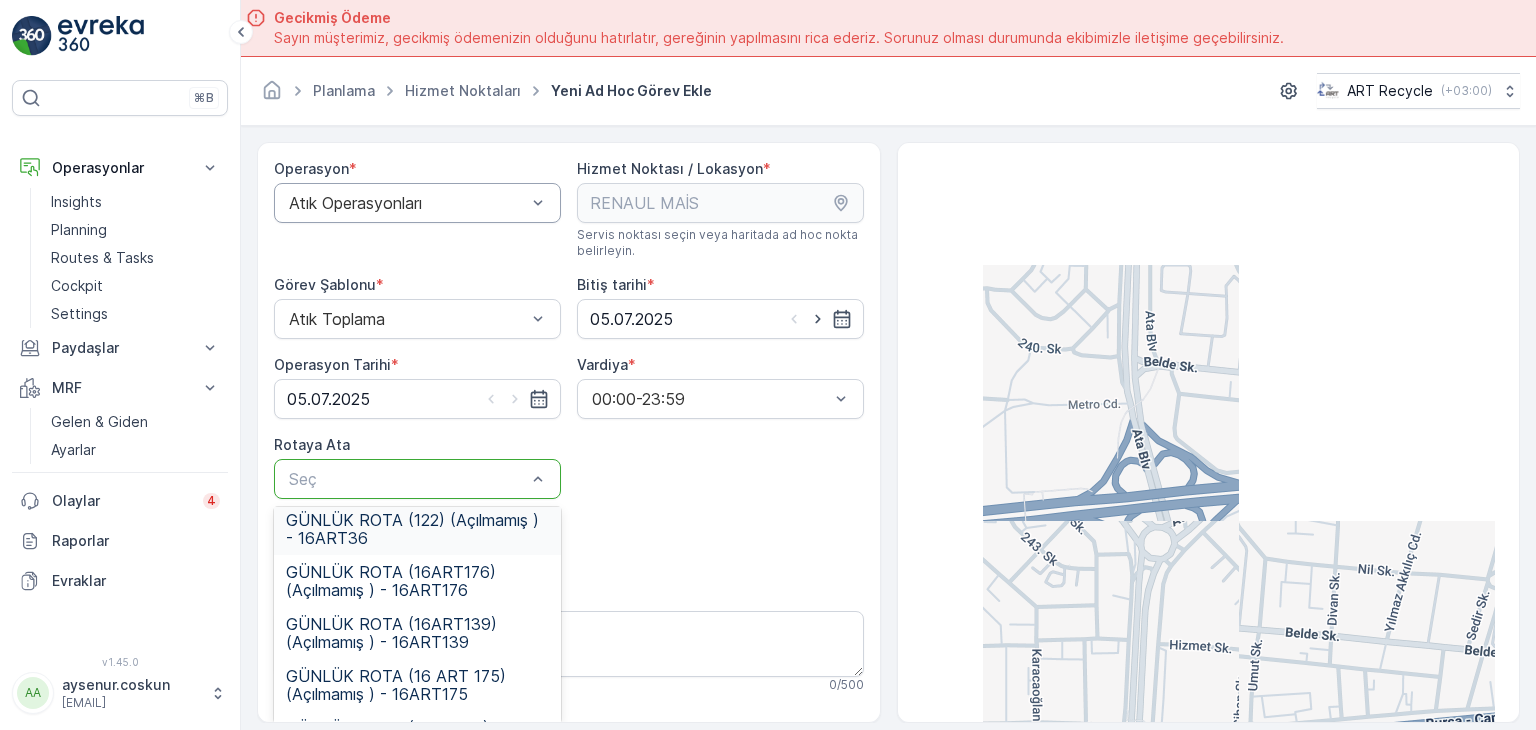 scroll, scrollTop: 0, scrollLeft: 0, axis: both 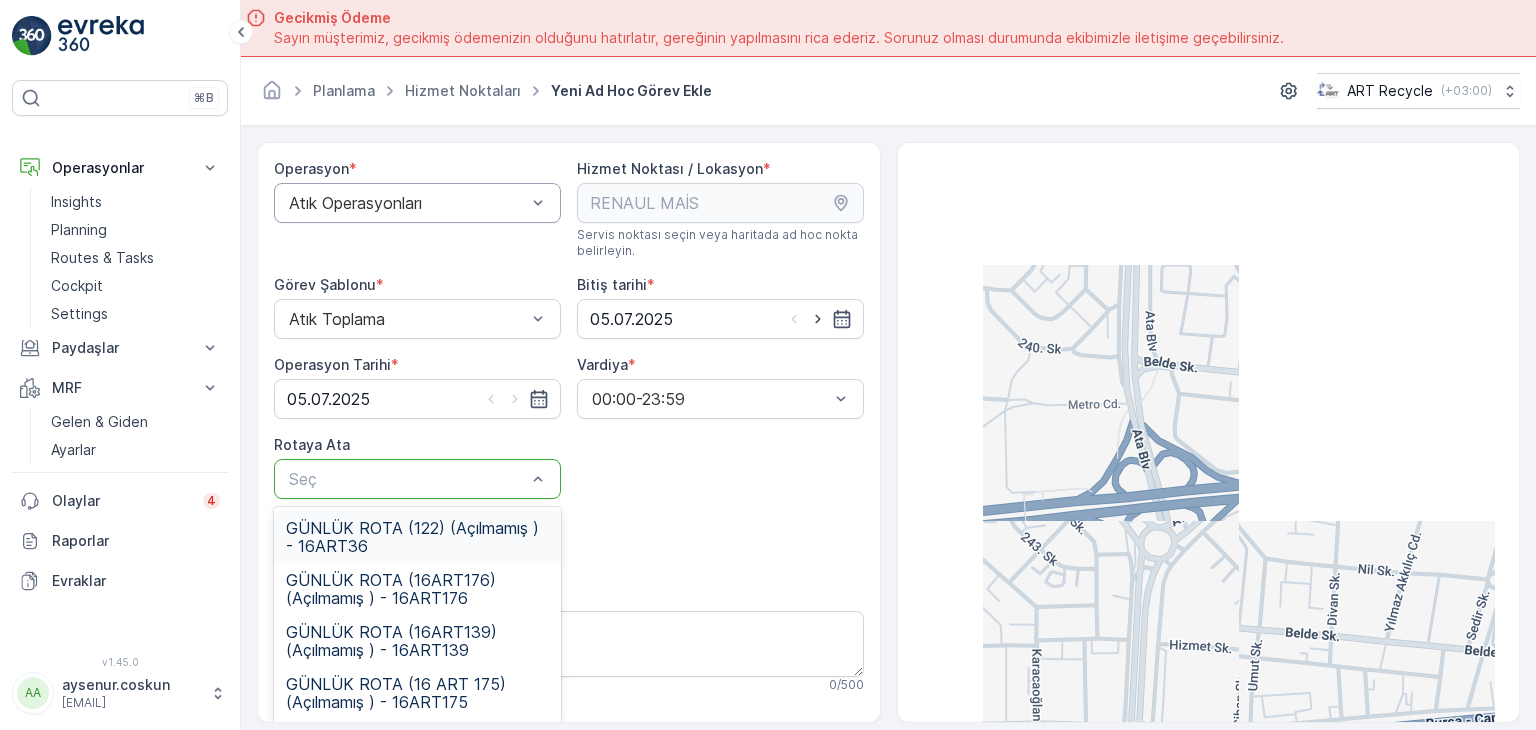 click on "Add Attachments" at bounding box center (569, 543) 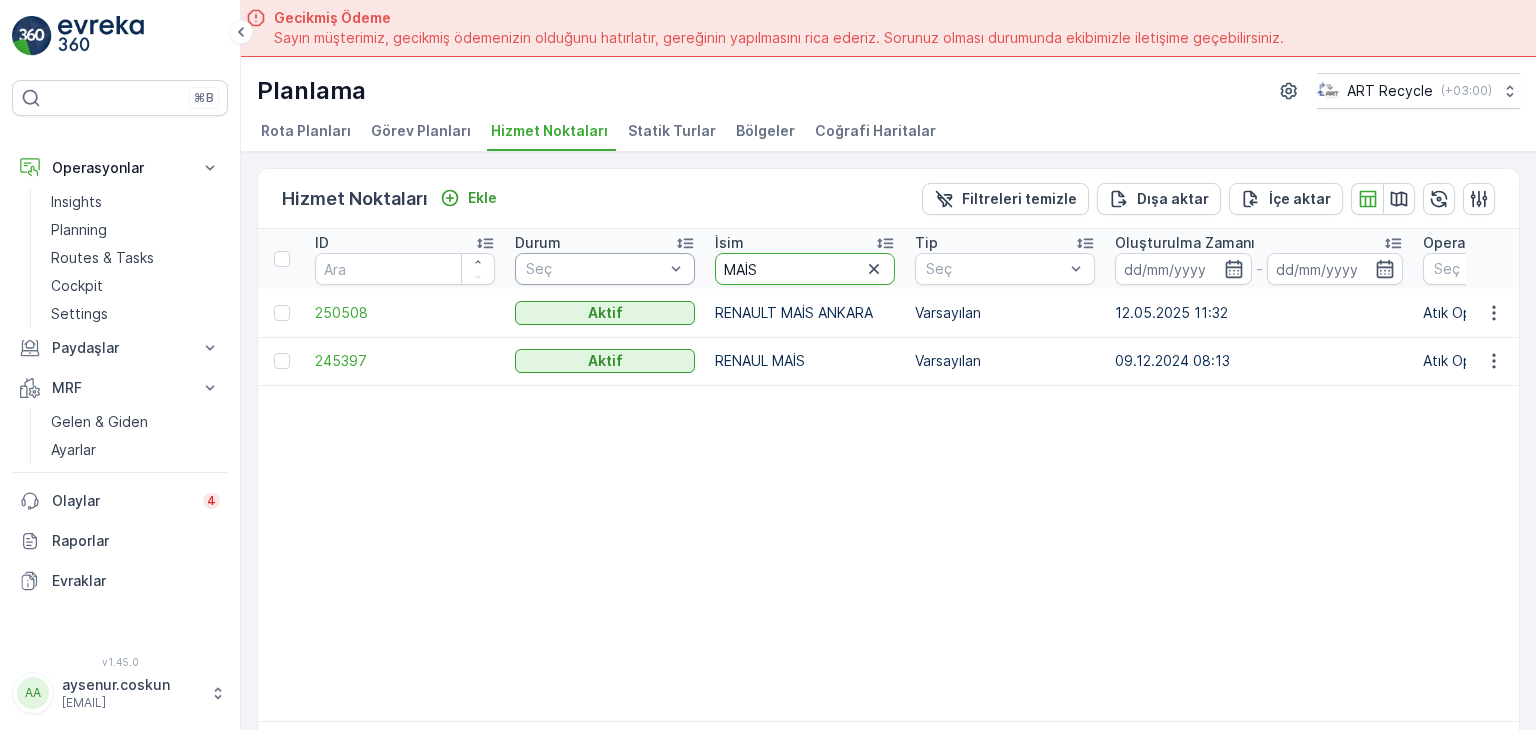 drag, startPoint x: 853, startPoint y: 266, endPoint x: 601, endPoint y: 263, distance: 252.01785 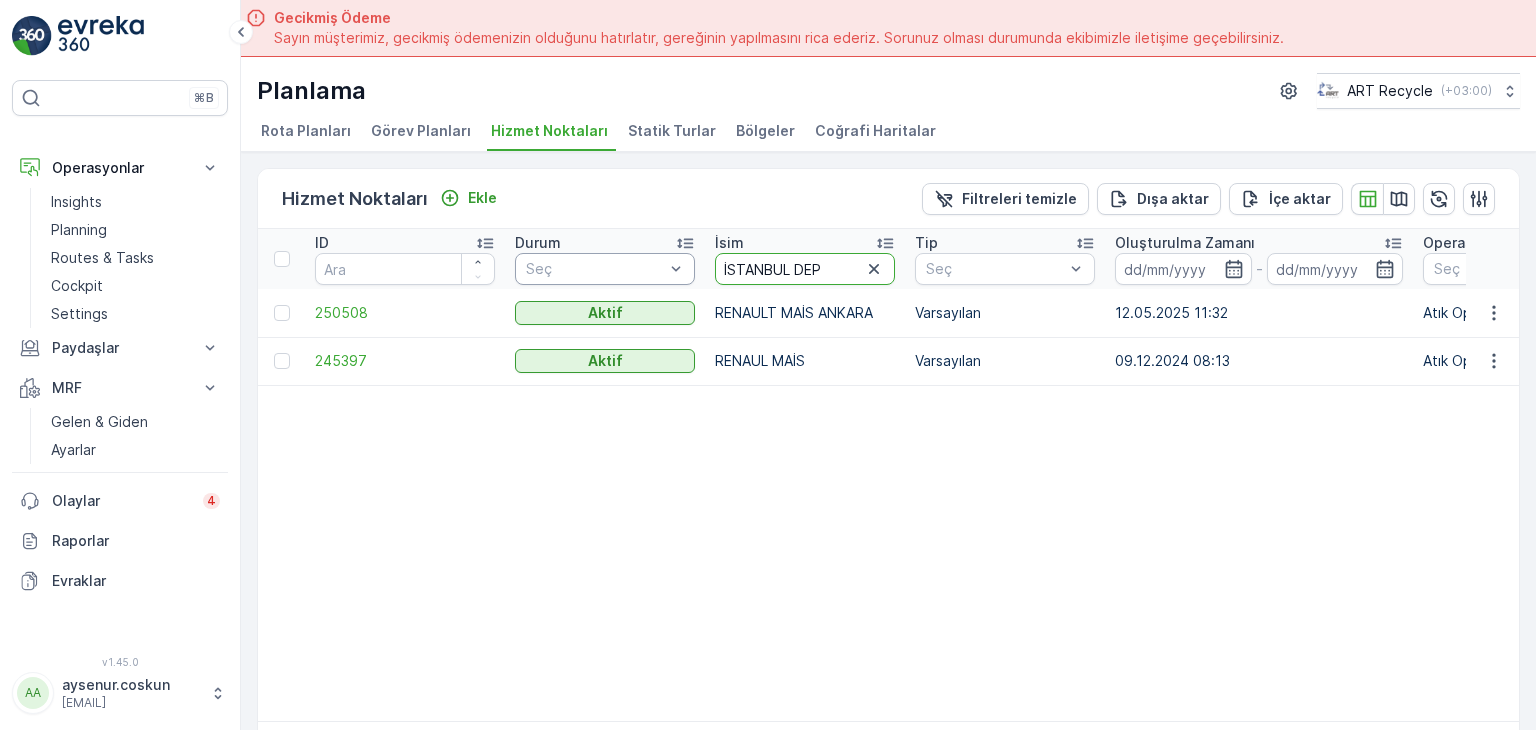type on "İSTANBUL DEPO" 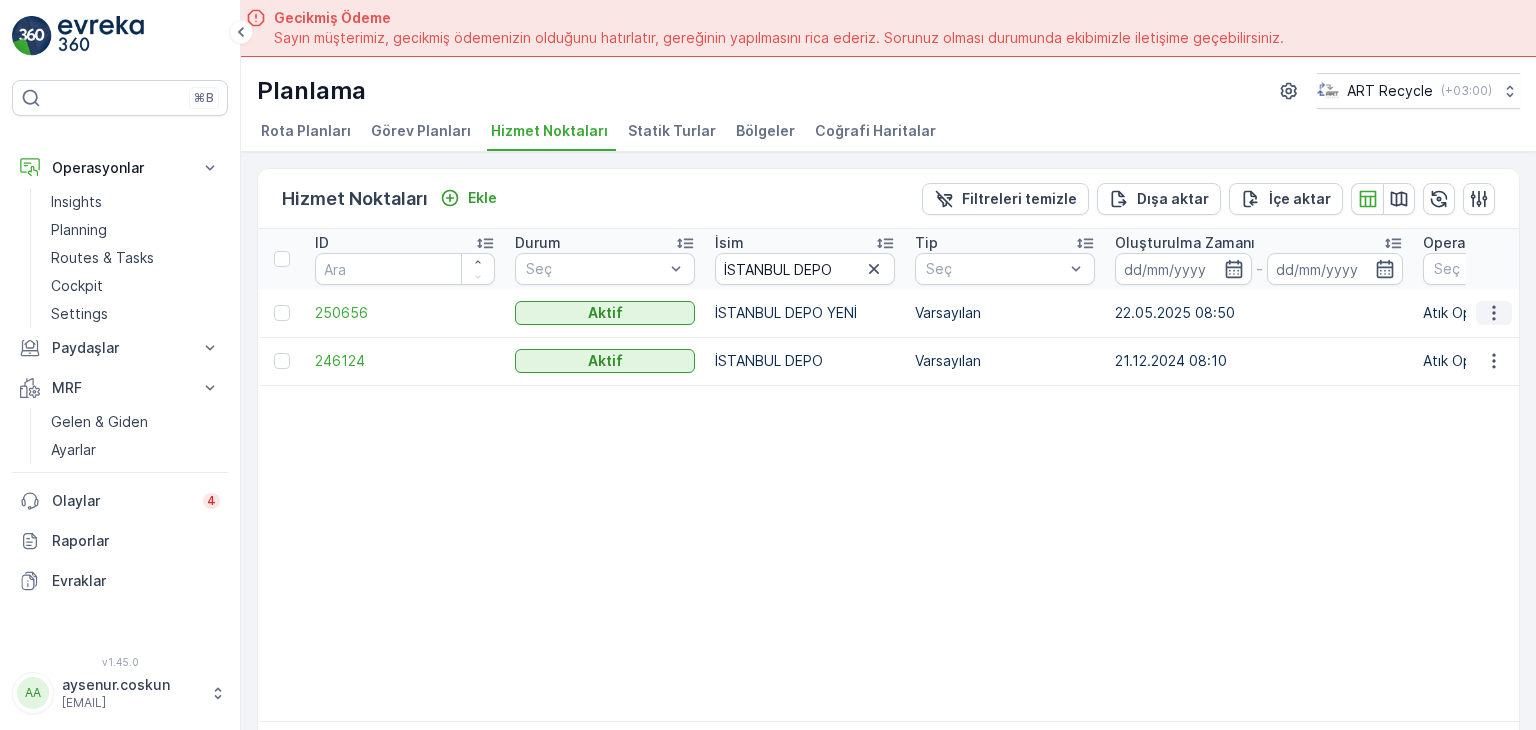 click at bounding box center (1493, 312) 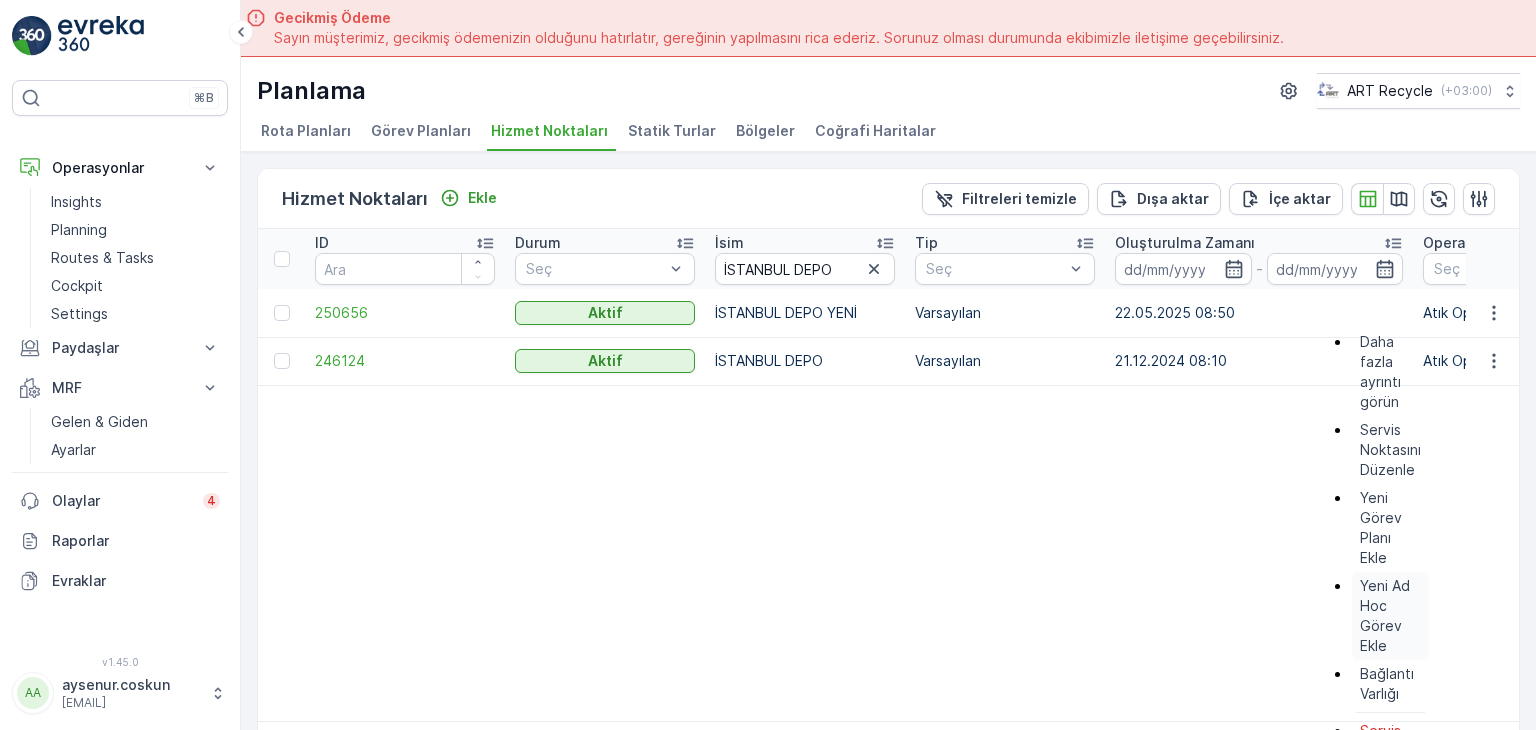 click on "Yeni Ad Hoc Görev Ekle" at bounding box center (1390, 616) 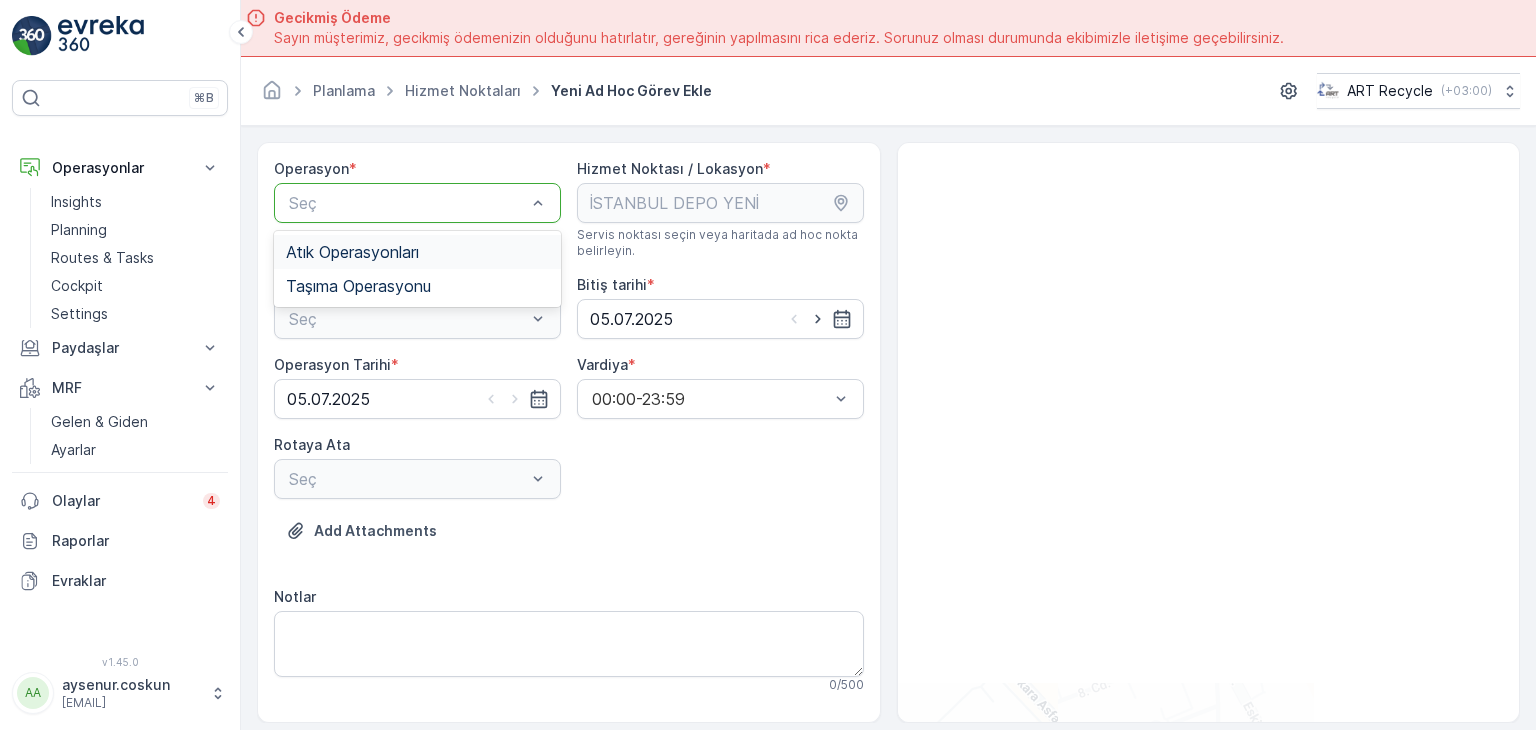 click on "Atık Operasyonları" at bounding box center [417, 252] 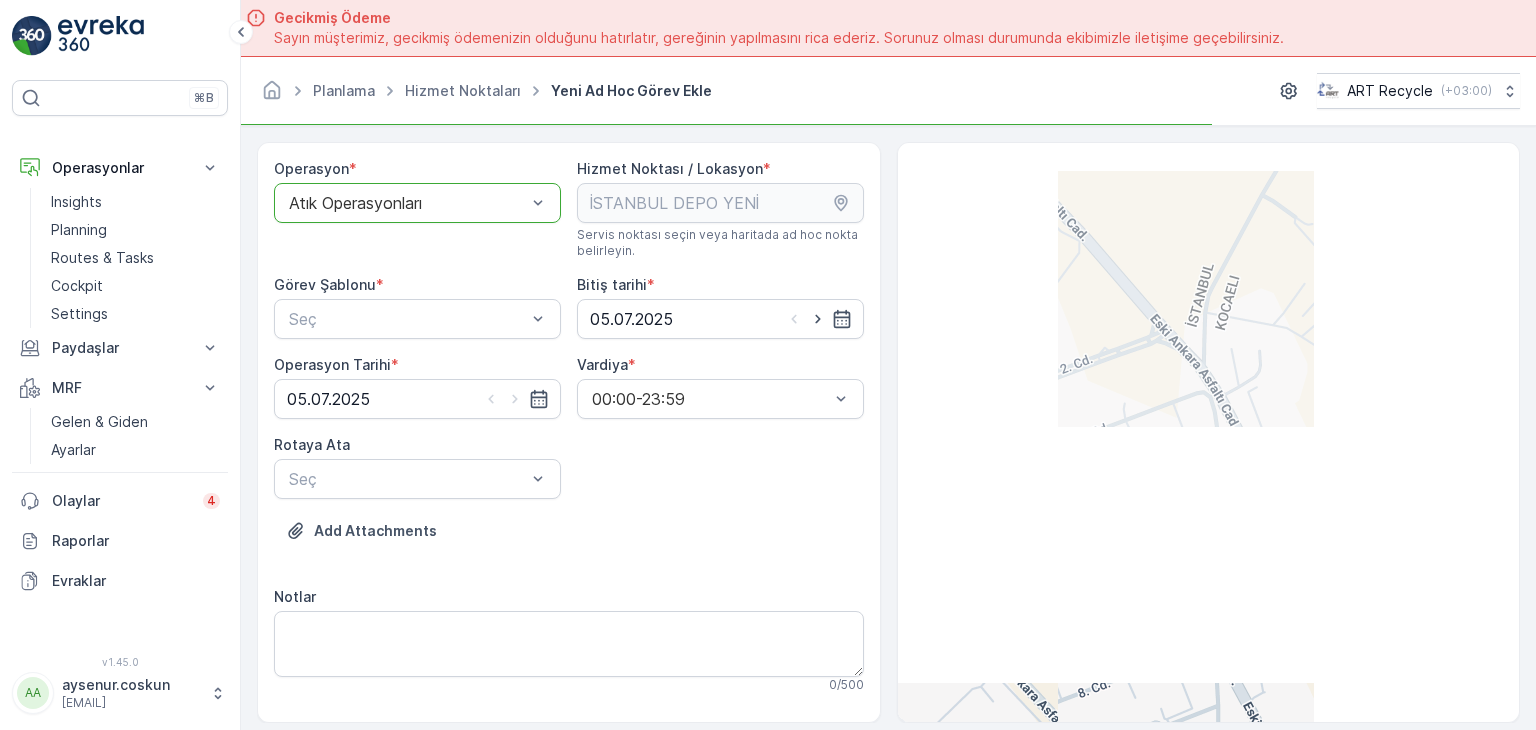 click on "Görev Şablonu * Seç" at bounding box center [417, 307] 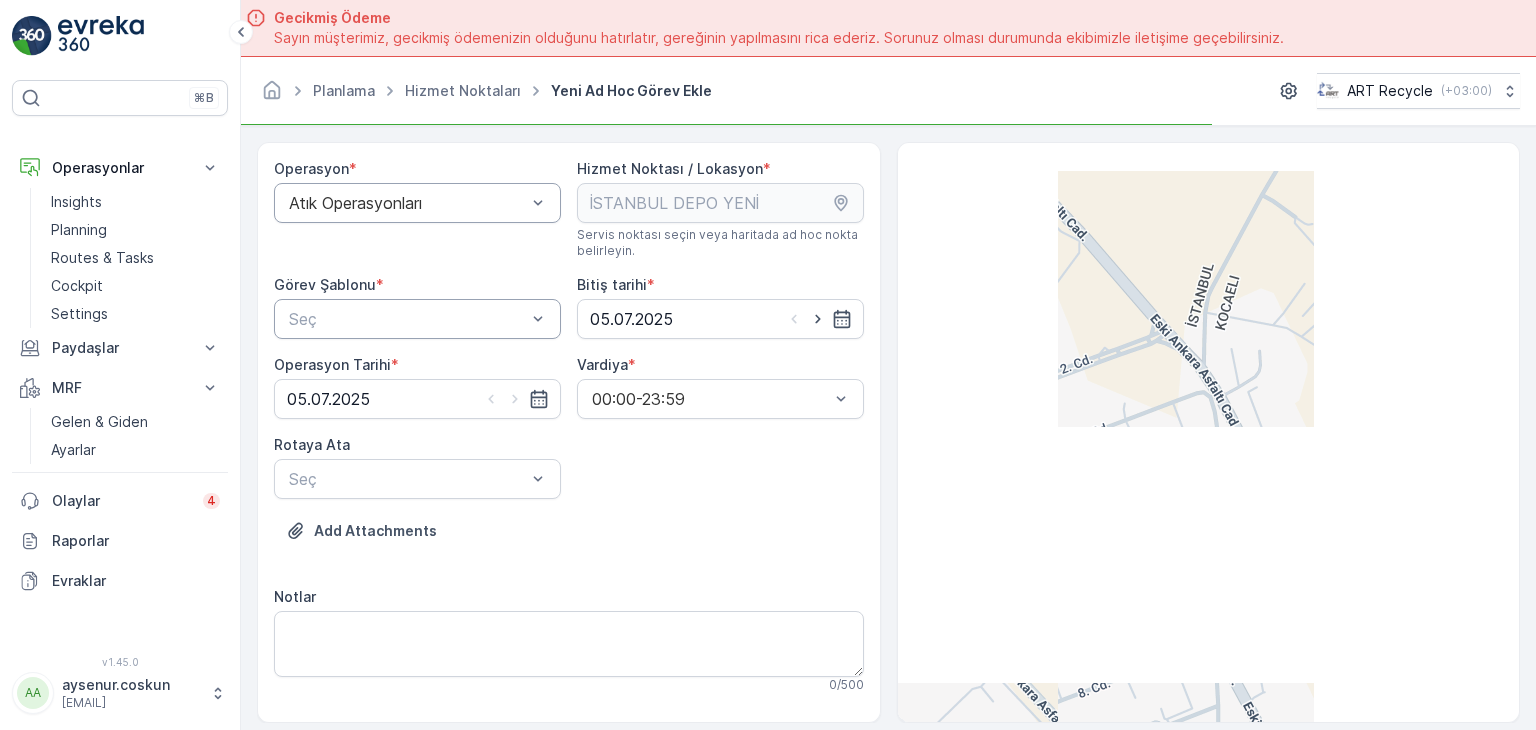 click at bounding box center (407, 319) 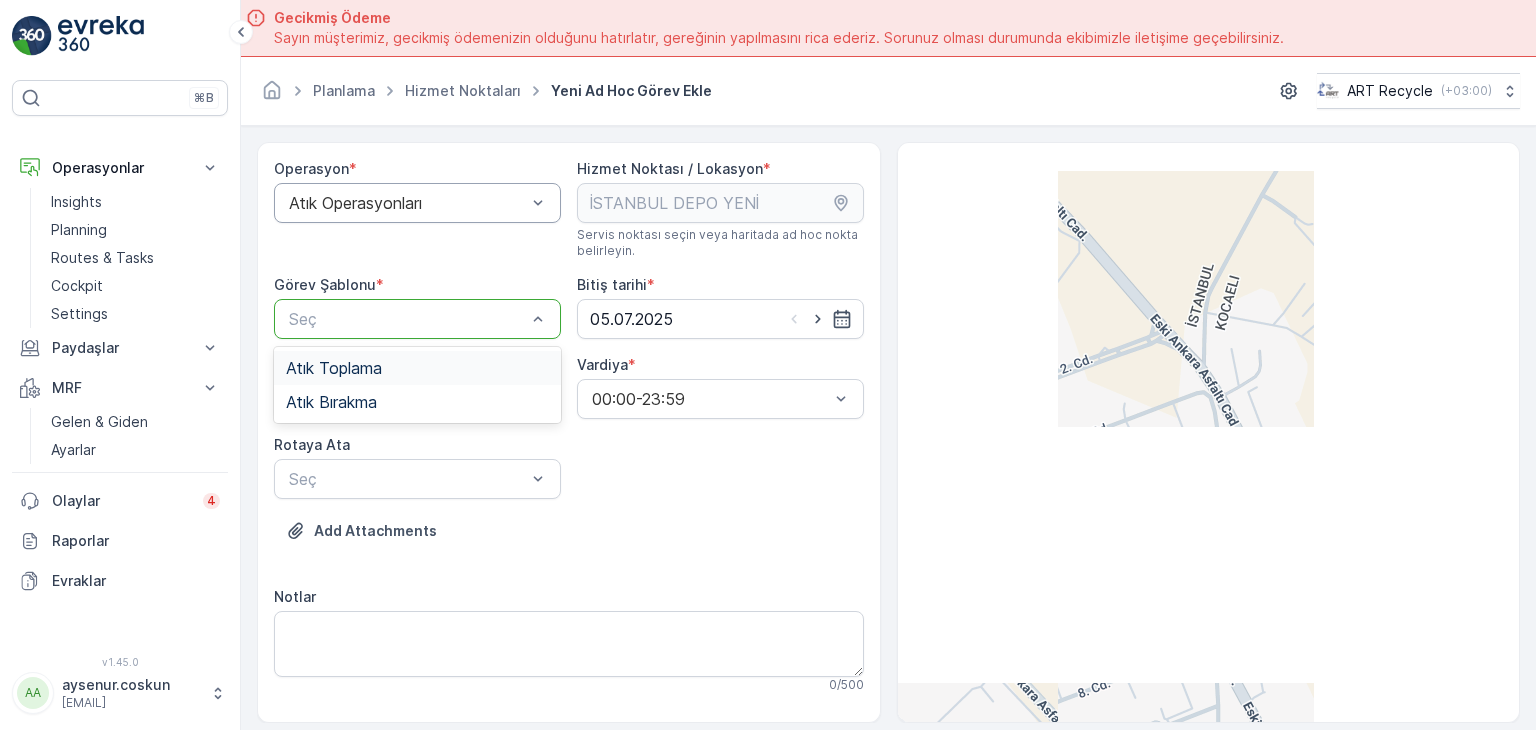 click on "Atık Toplama" at bounding box center (417, 368) 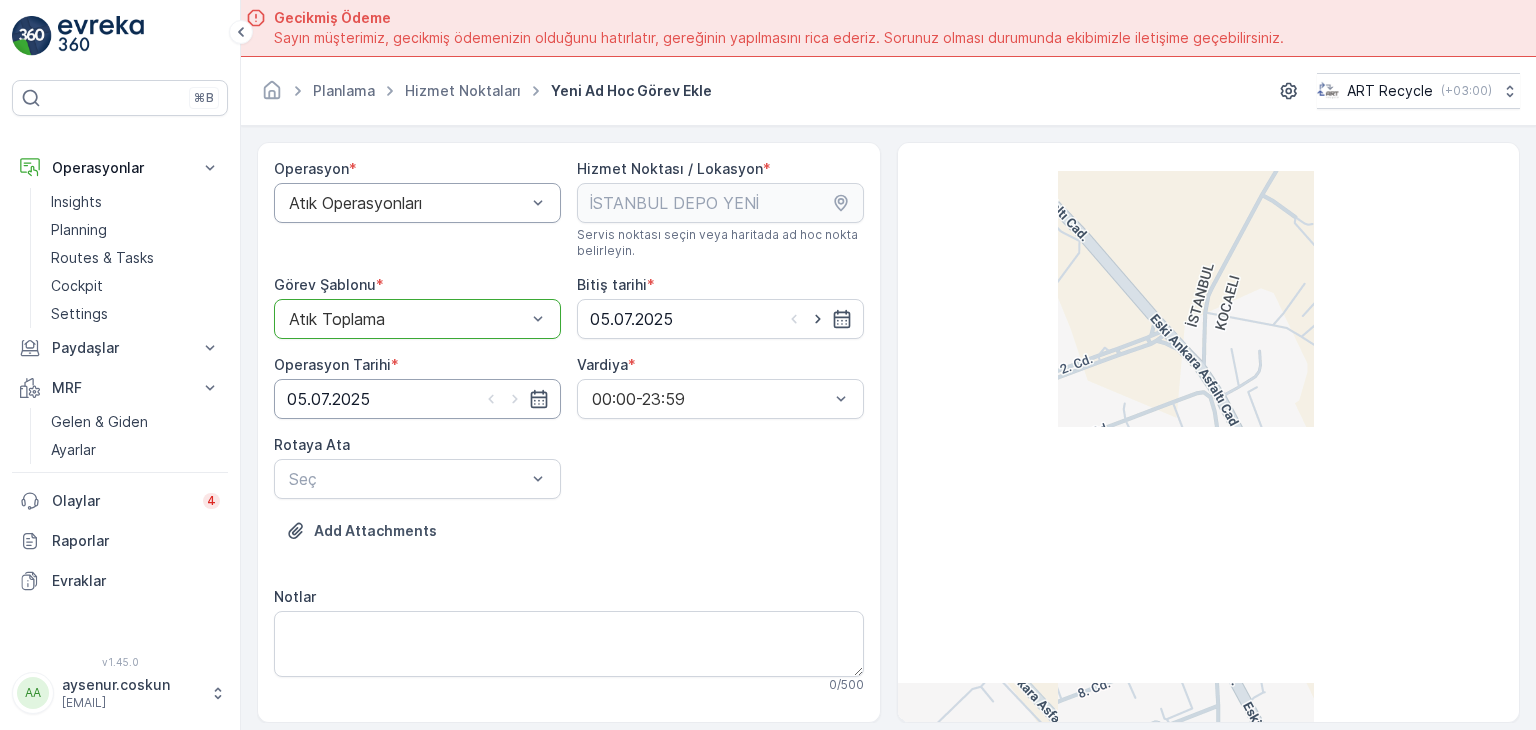 click on "05.07.2025" at bounding box center [417, 399] 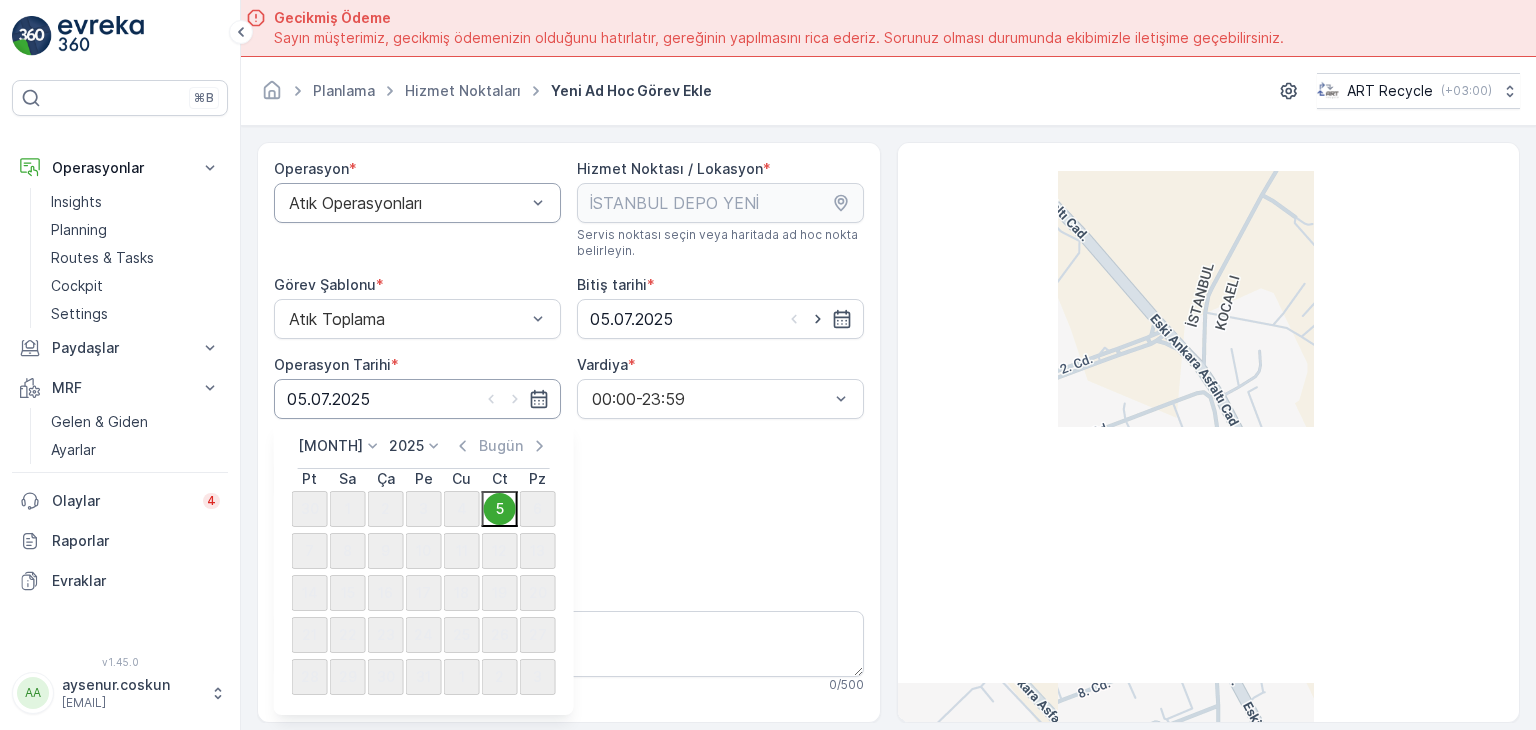 click on "05.07.2025" at bounding box center (417, 399) 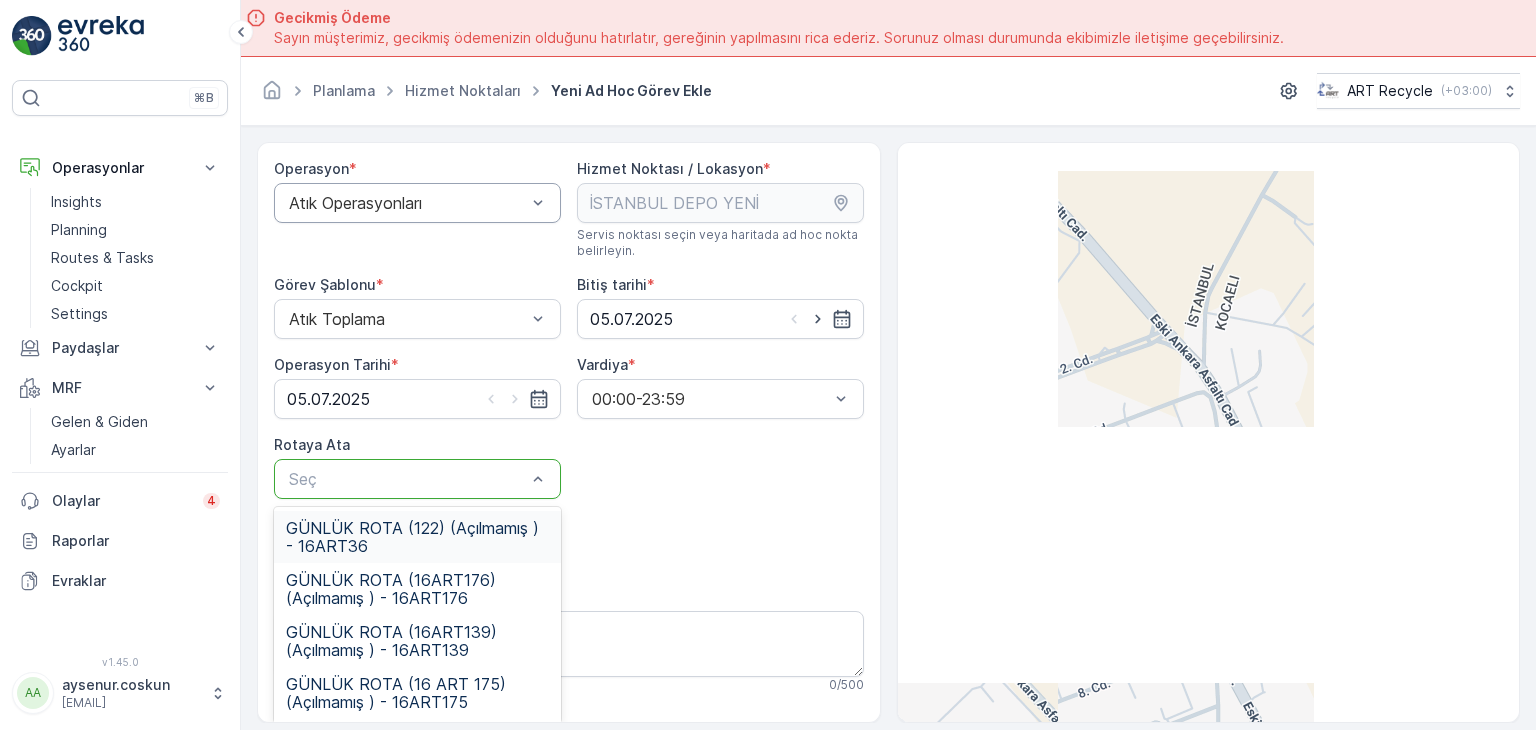 click at bounding box center (407, 479) 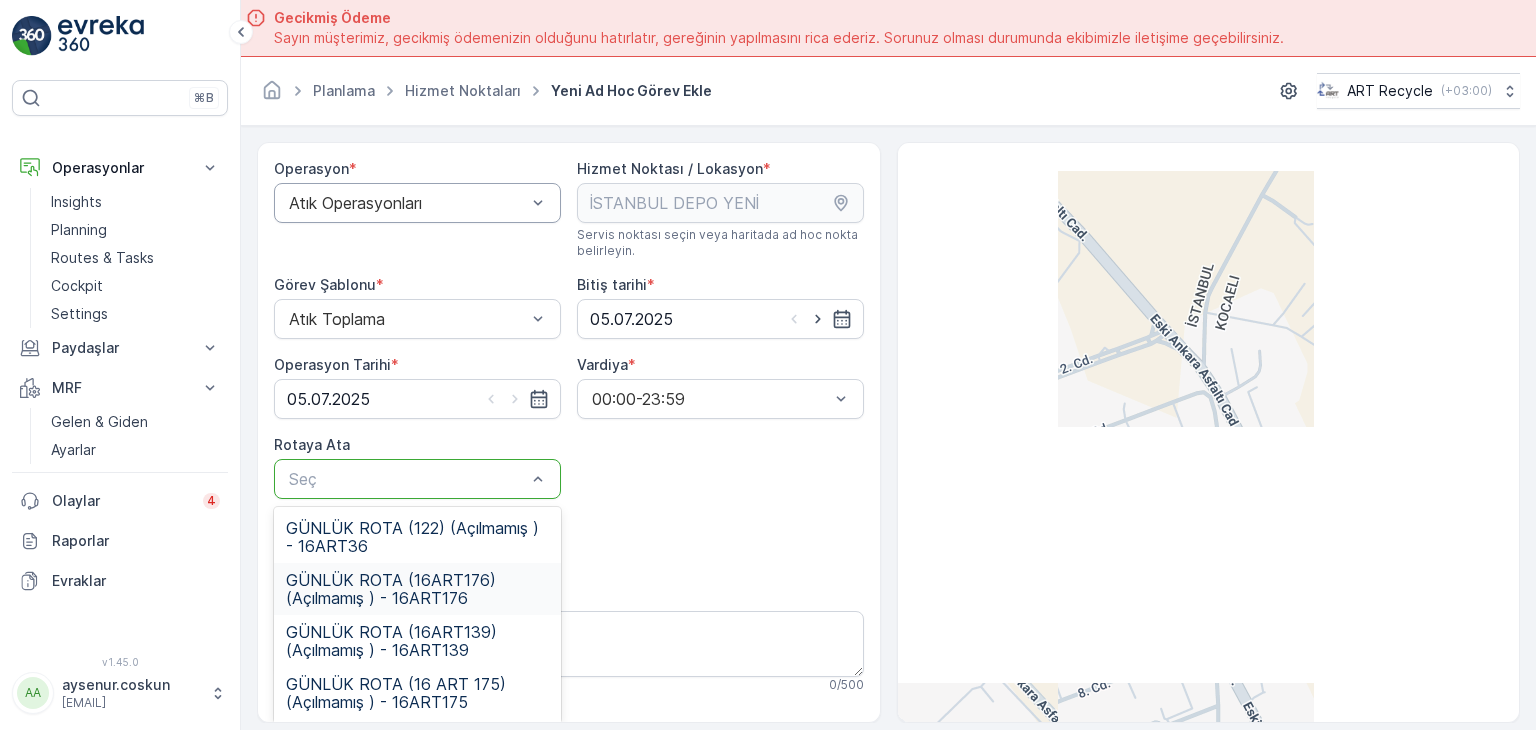 scroll, scrollTop: 100, scrollLeft: 0, axis: vertical 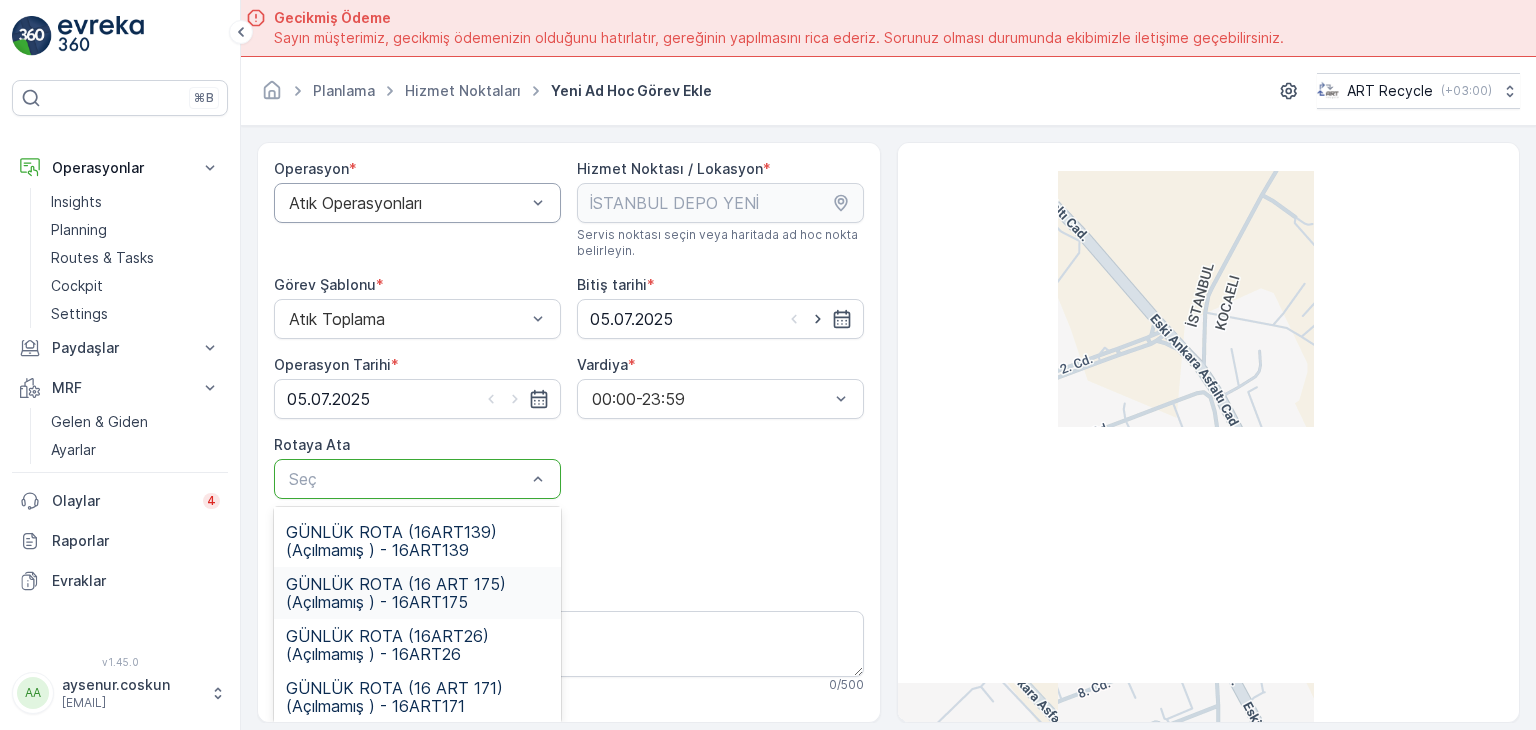 click on "GÜNLÜK ROTA (16 ART 175) (Açılmamış ) - 16ART175" at bounding box center [417, 593] 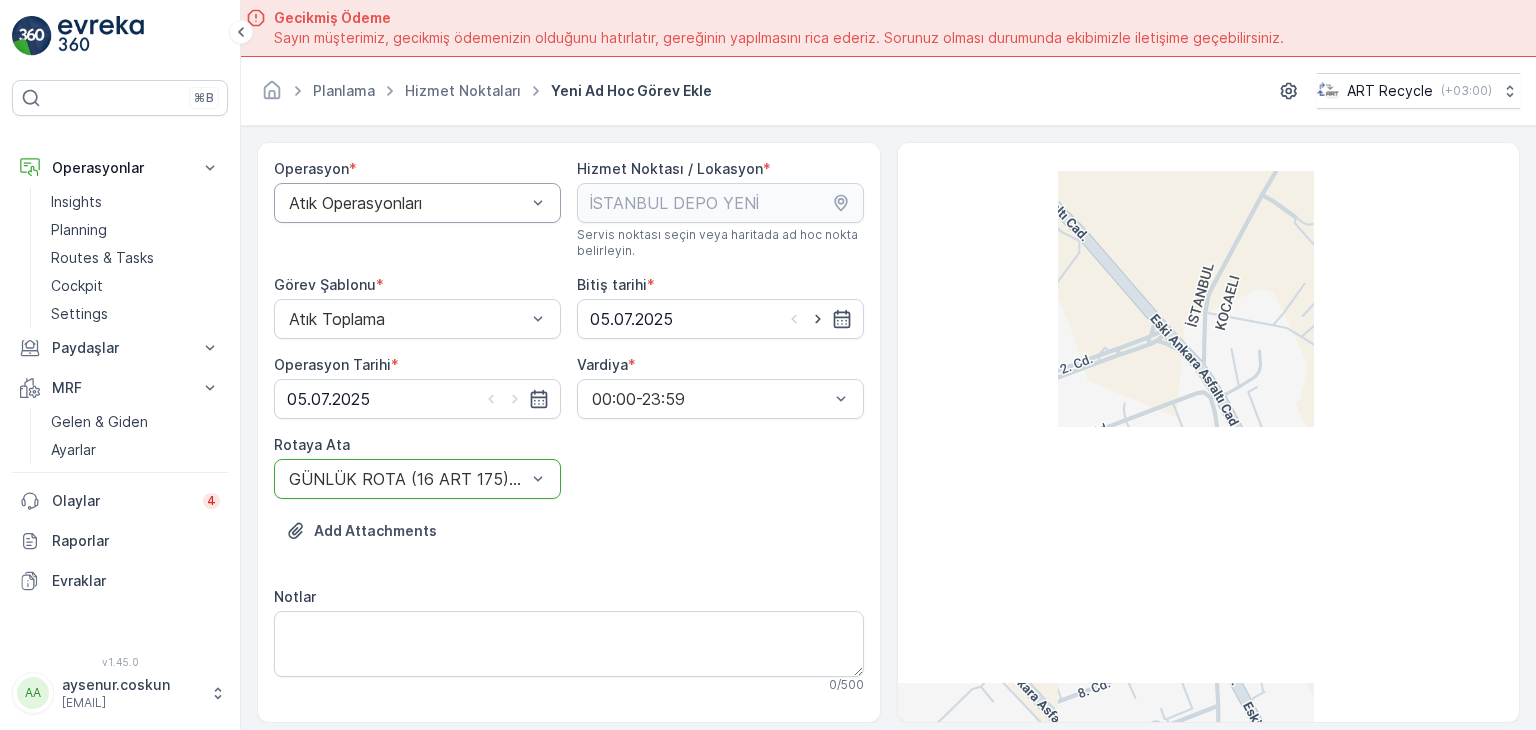 click on "Add Attachments" at bounding box center [569, 543] 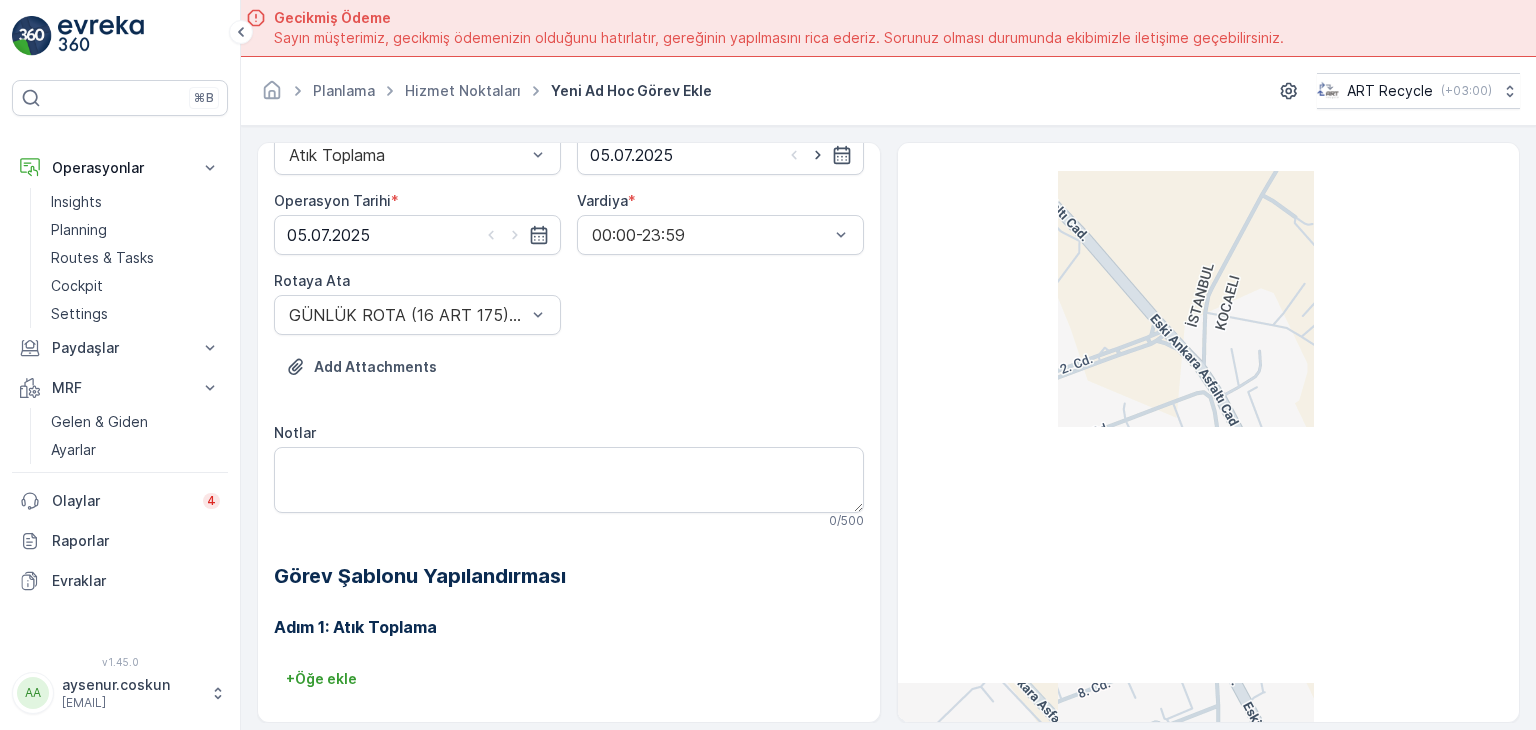 scroll, scrollTop: 368, scrollLeft: 0, axis: vertical 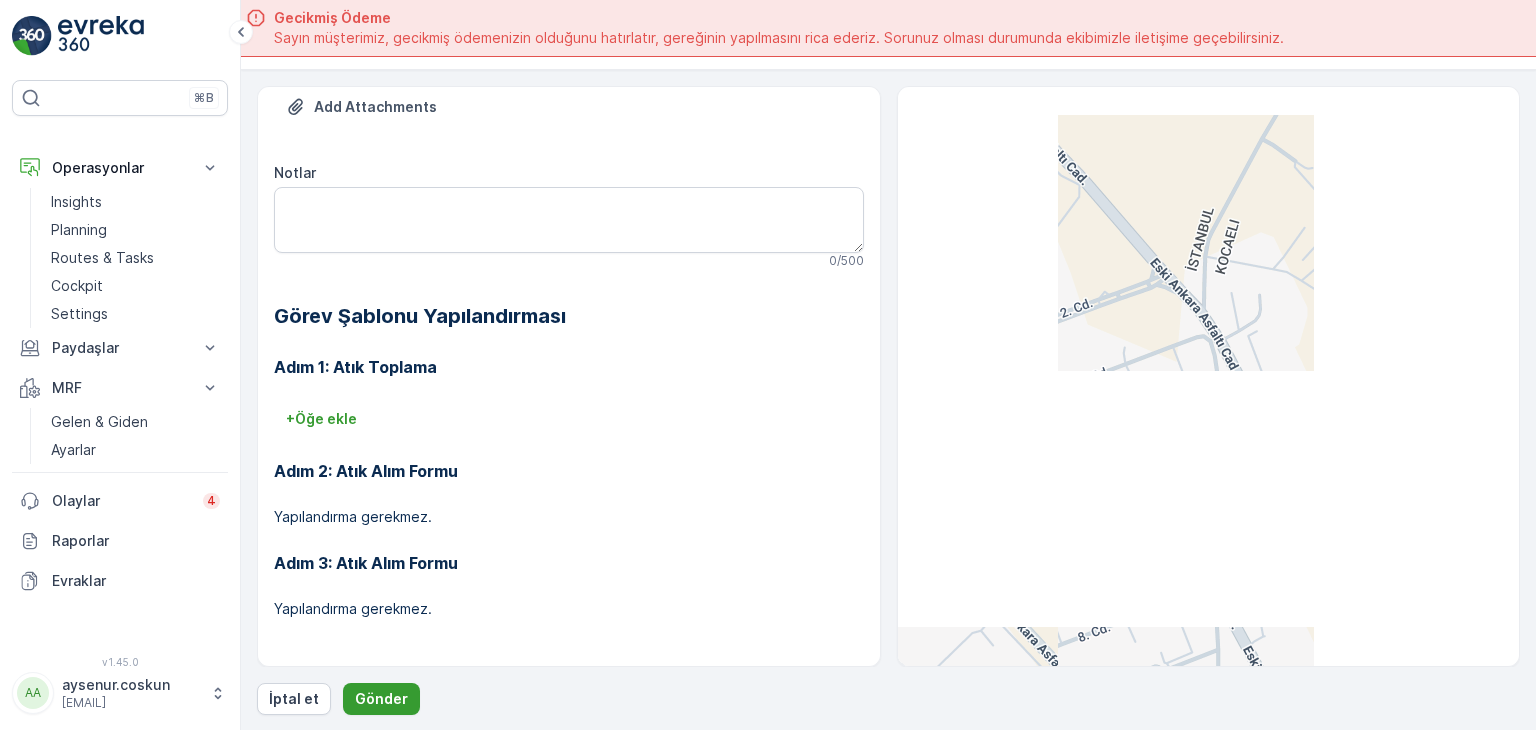 click on "Gönder" at bounding box center [381, 699] 